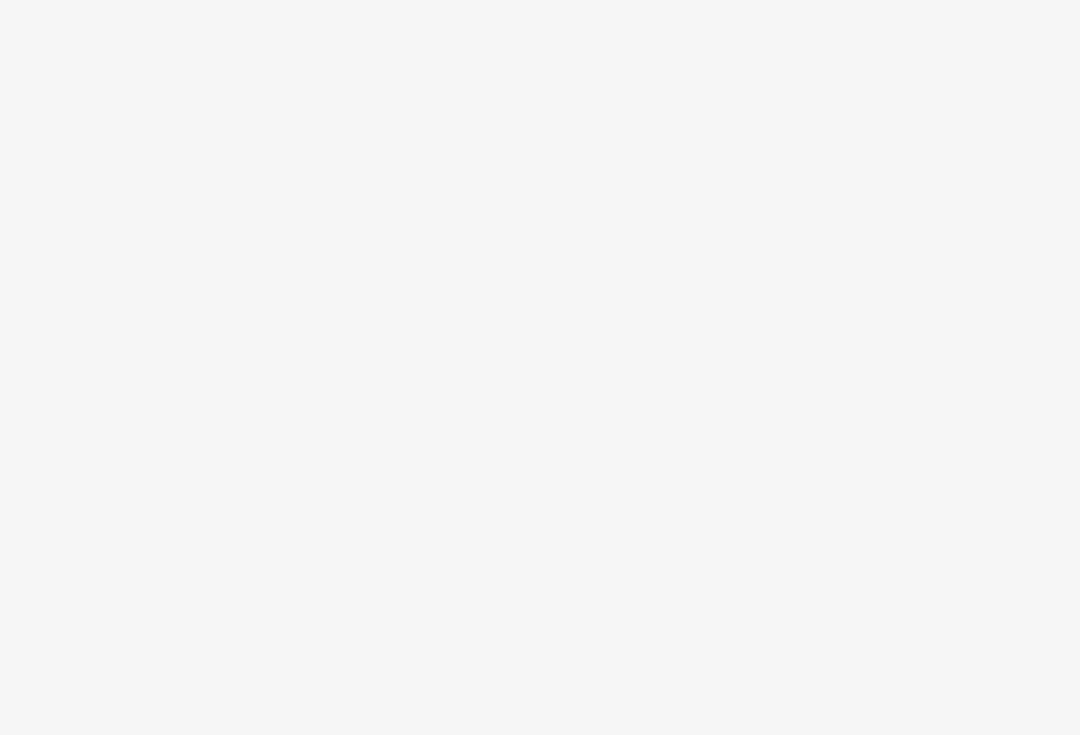 scroll, scrollTop: 0, scrollLeft: 0, axis: both 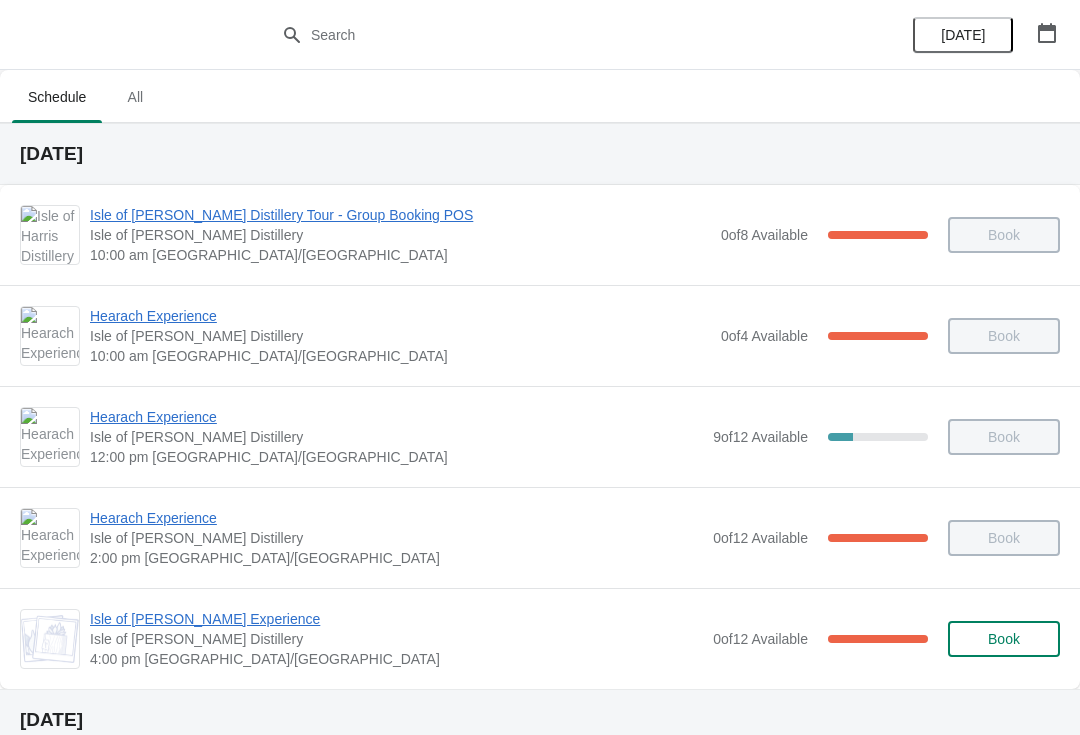 click on "Isle of [PERSON_NAME] Experience" at bounding box center (396, 619) 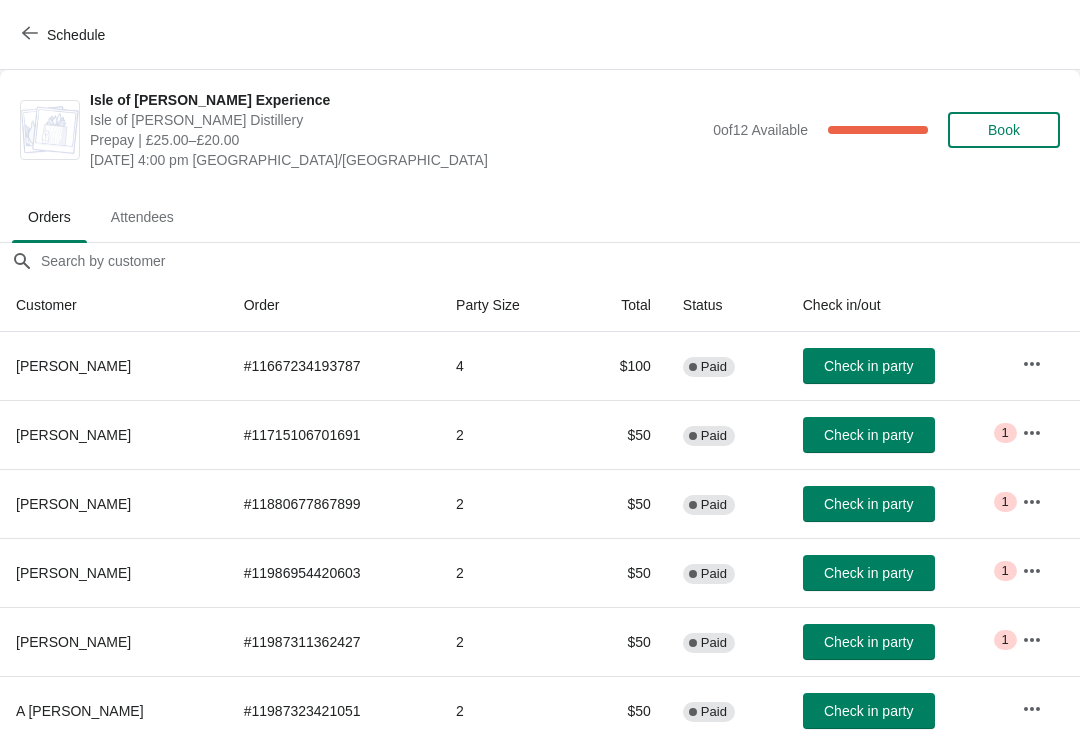 click on "Check in party" at bounding box center [868, 573] 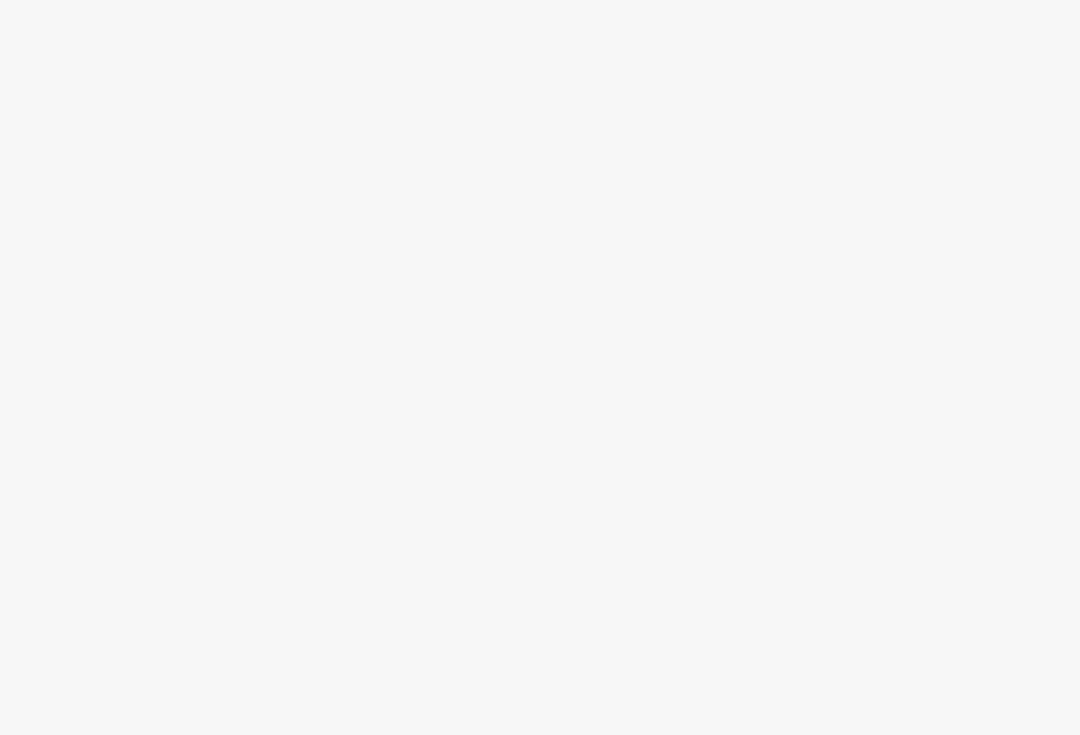scroll, scrollTop: 0, scrollLeft: 0, axis: both 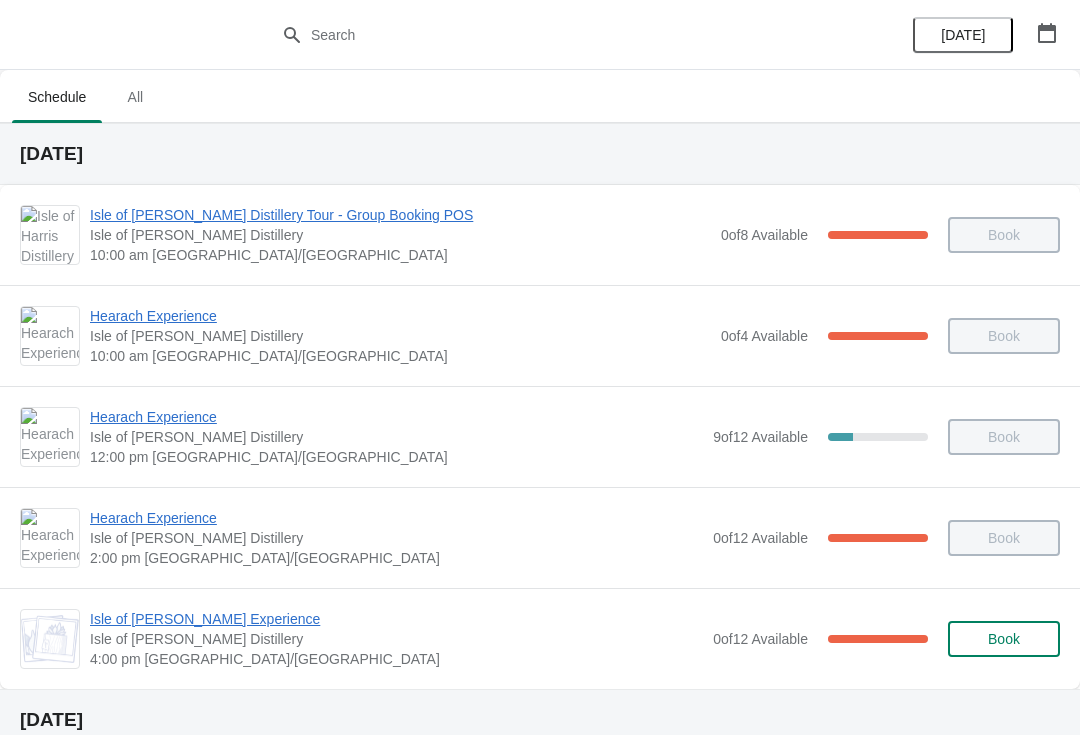 click on "Isle of [PERSON_NAME] Experience" at bounding box center [396, 619] 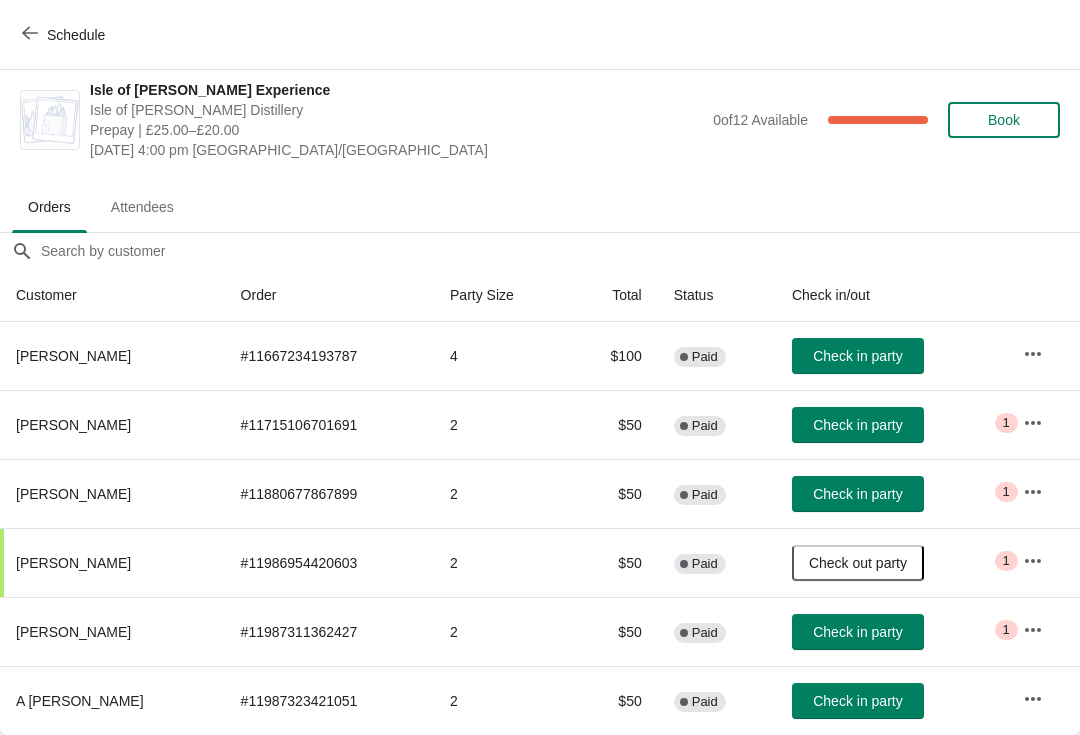 scroll, scrollTop: 10, scrollLeft: 0, axis: vertical 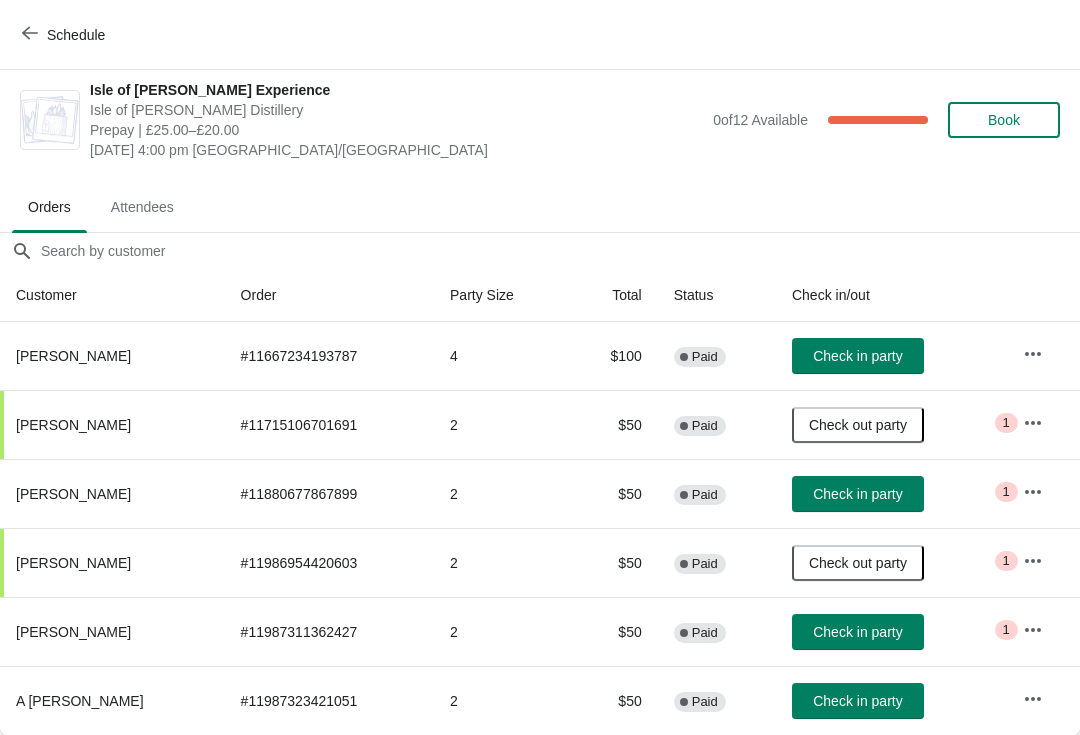 click on "Check in party" at bounding box center (858, 356) 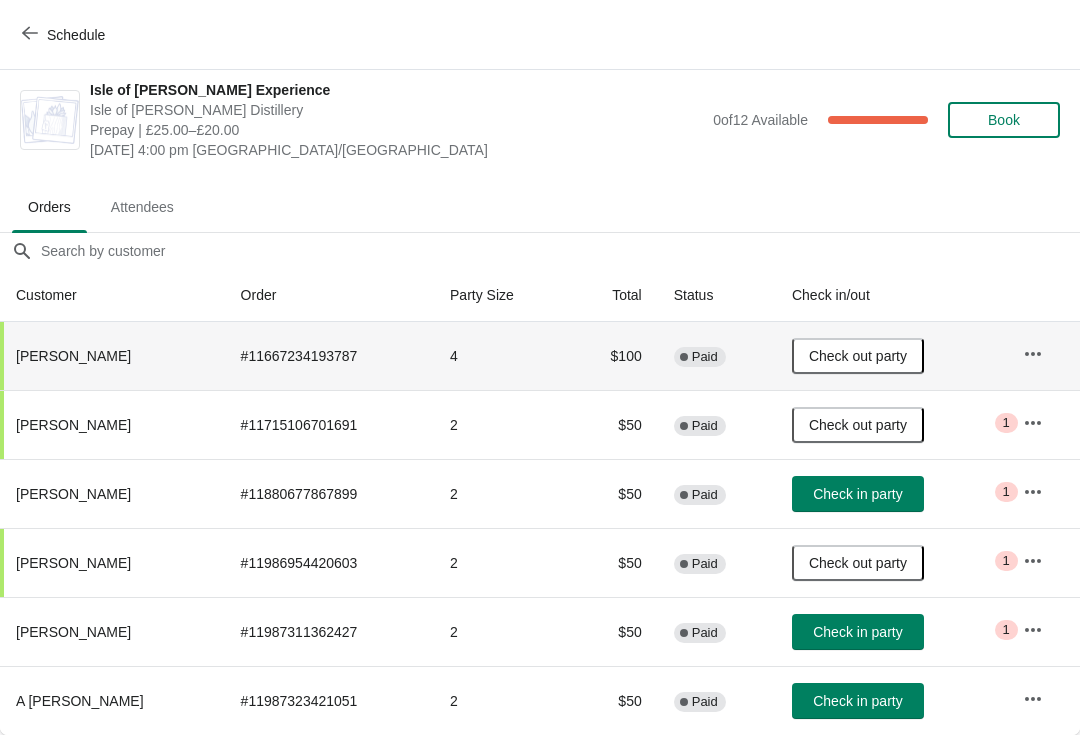 click on "Check in party" at bounding box center (857, 701) 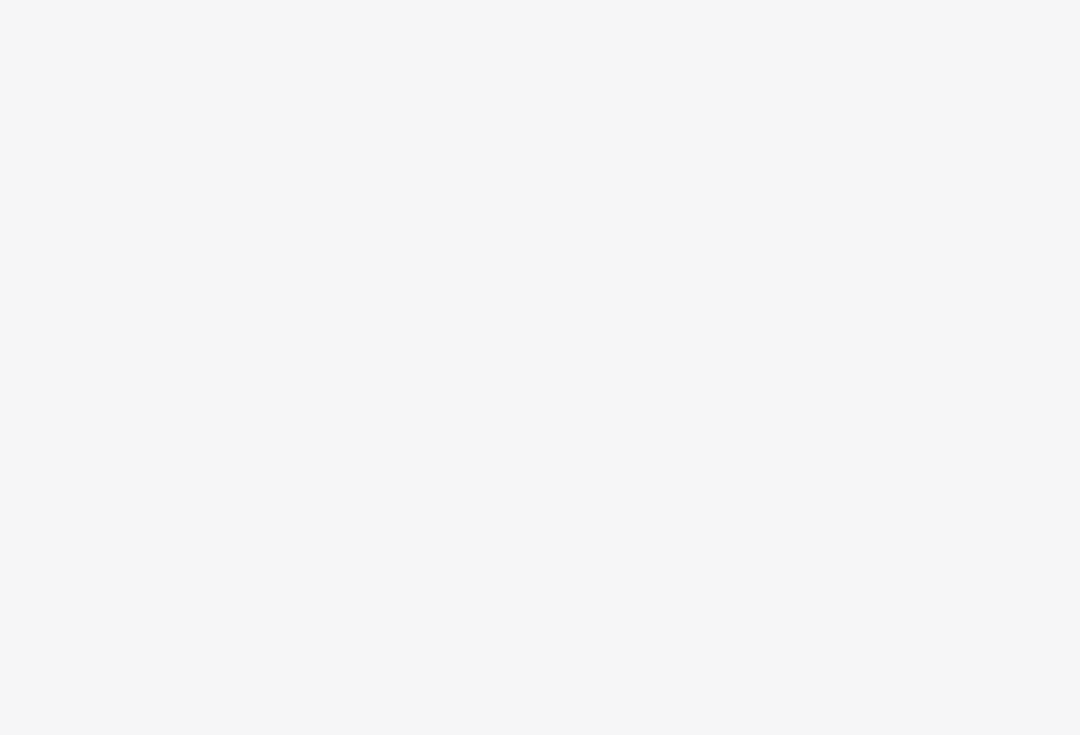 scroll, scrollTop: 0, scrollLeft: 0, axis: both 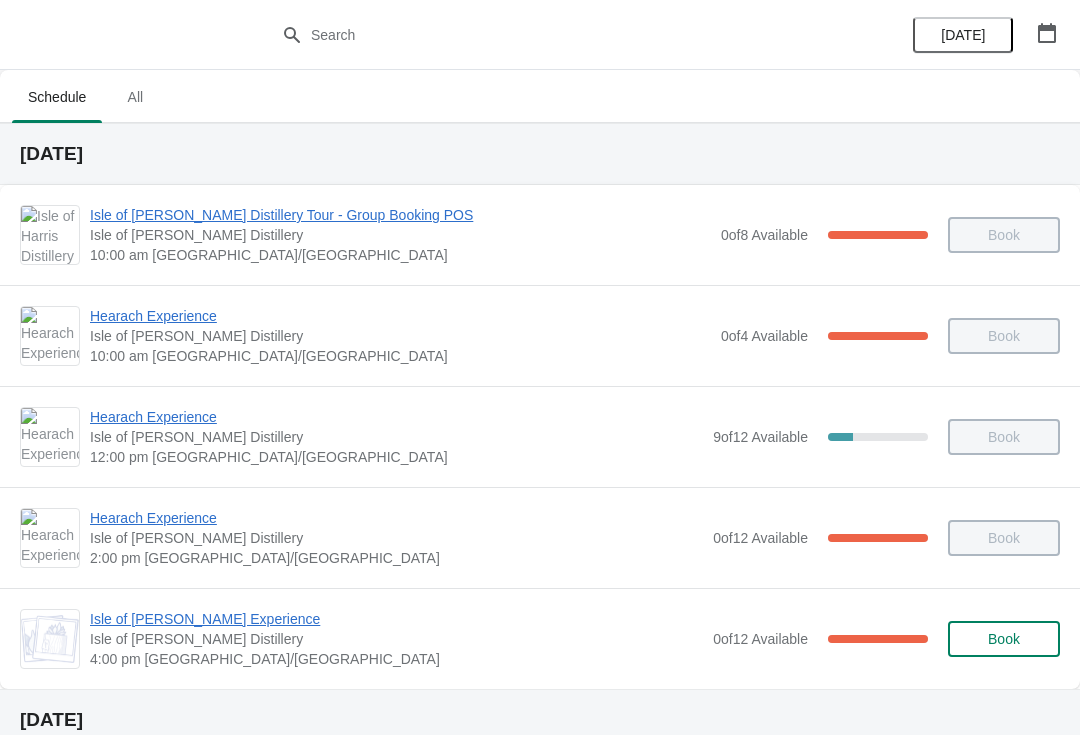 click on "Isle of [PERSON_NAME] Experience" at bounding box center (396, 619) 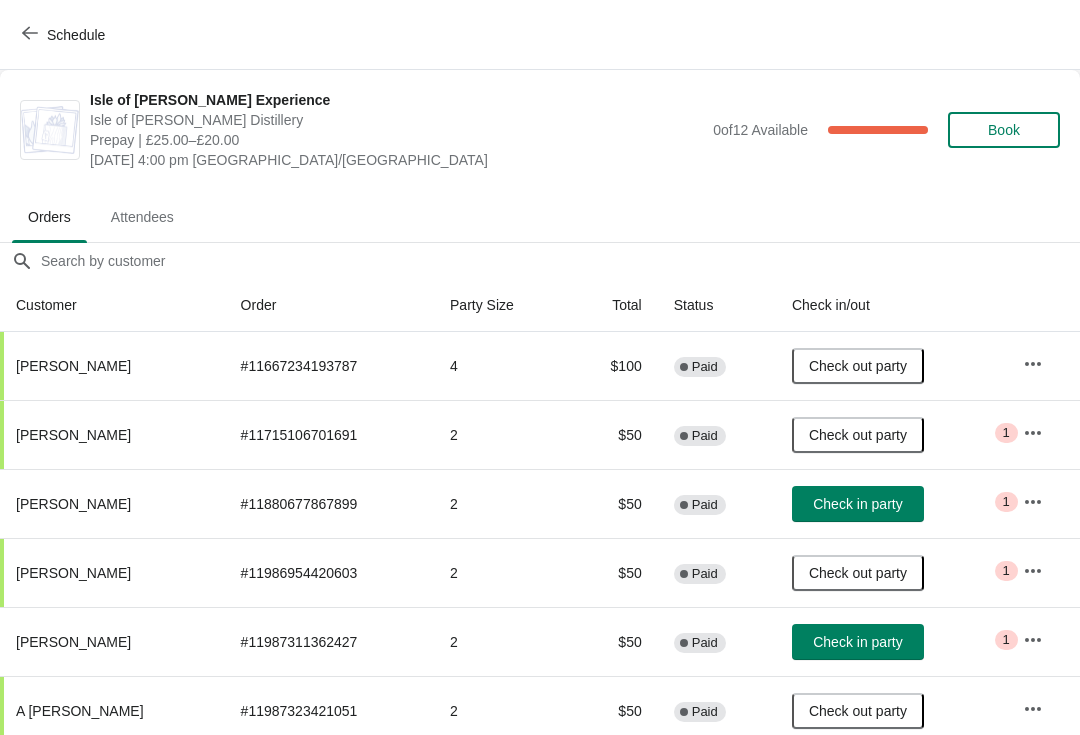 click on "Check in party" at bounding box center [858, 504] 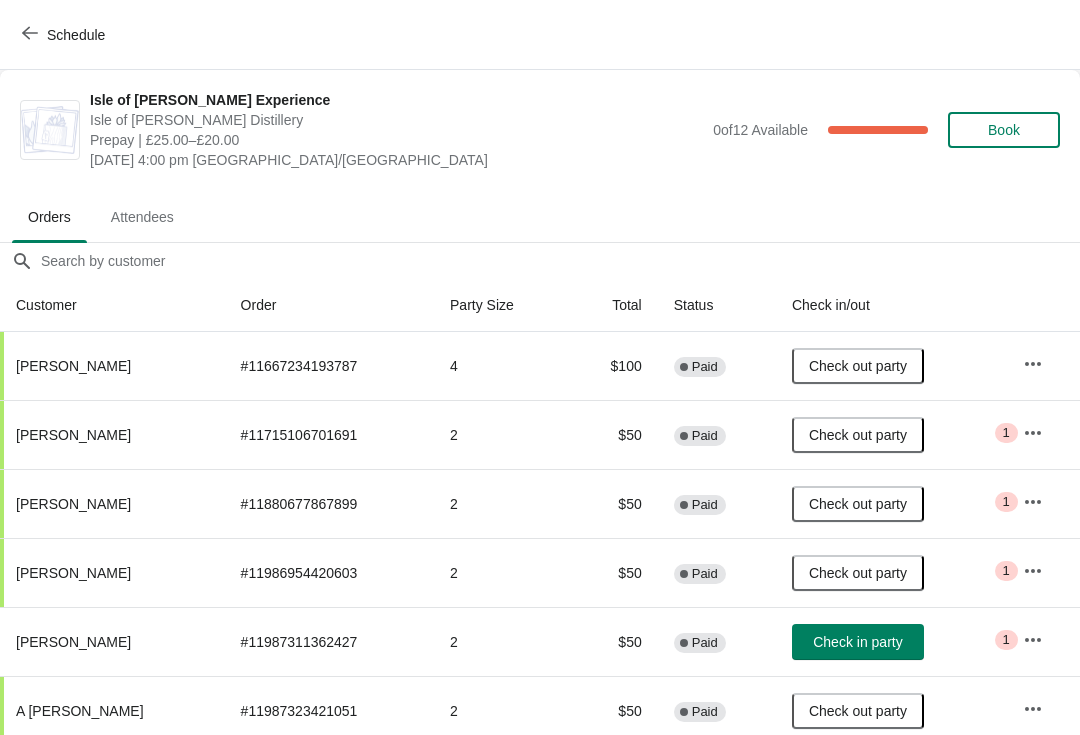 click on "Check in party" at bounding box center [857, 642] 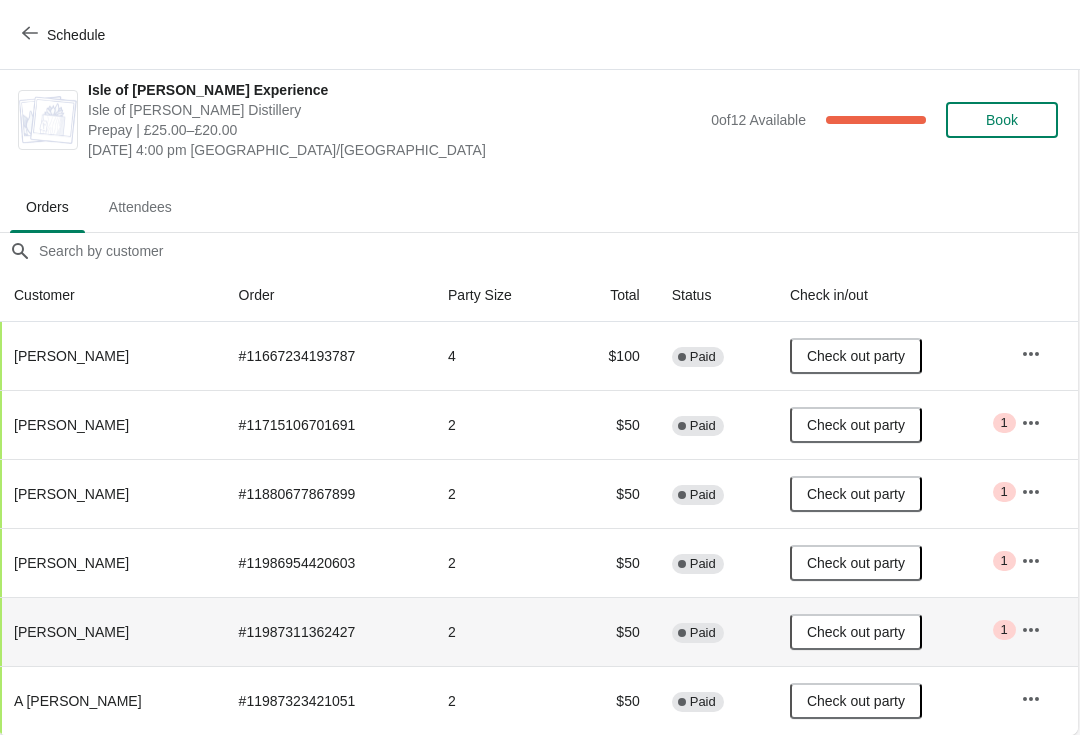 scroll, scrollTop: 10, scrollLeft: 1, axis: both 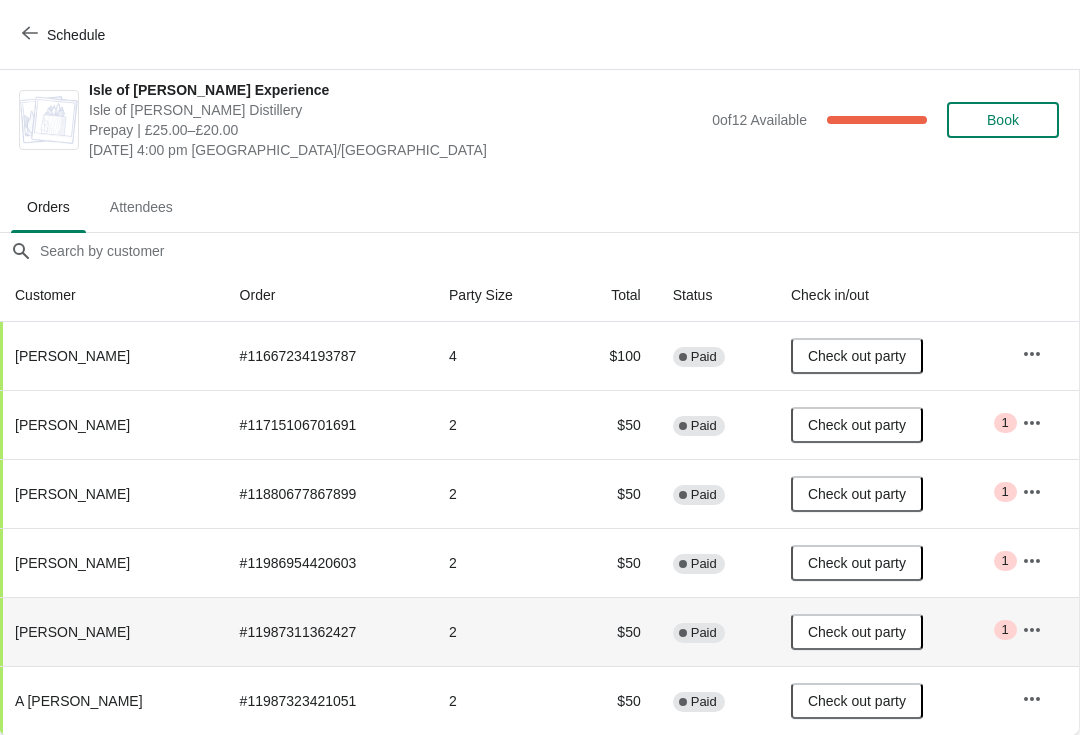click on "Schedule" at bounding box center [76, 35] 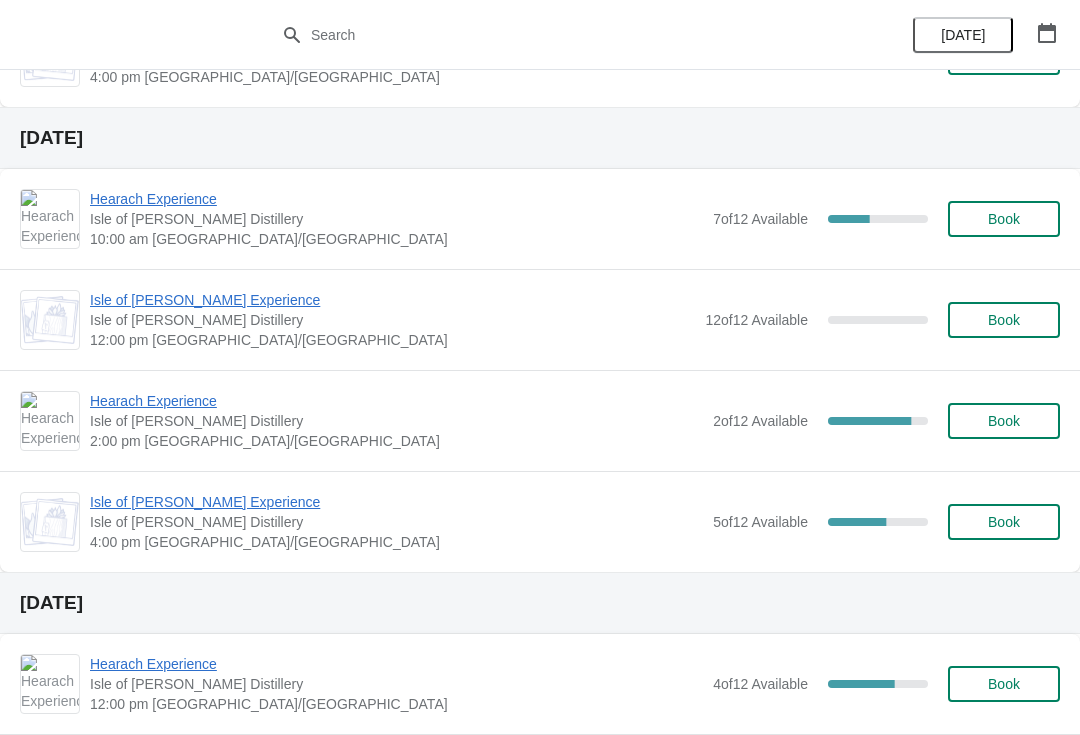 scroll, scrollTop: 1049, scrollLeft: 0, axis: vertical 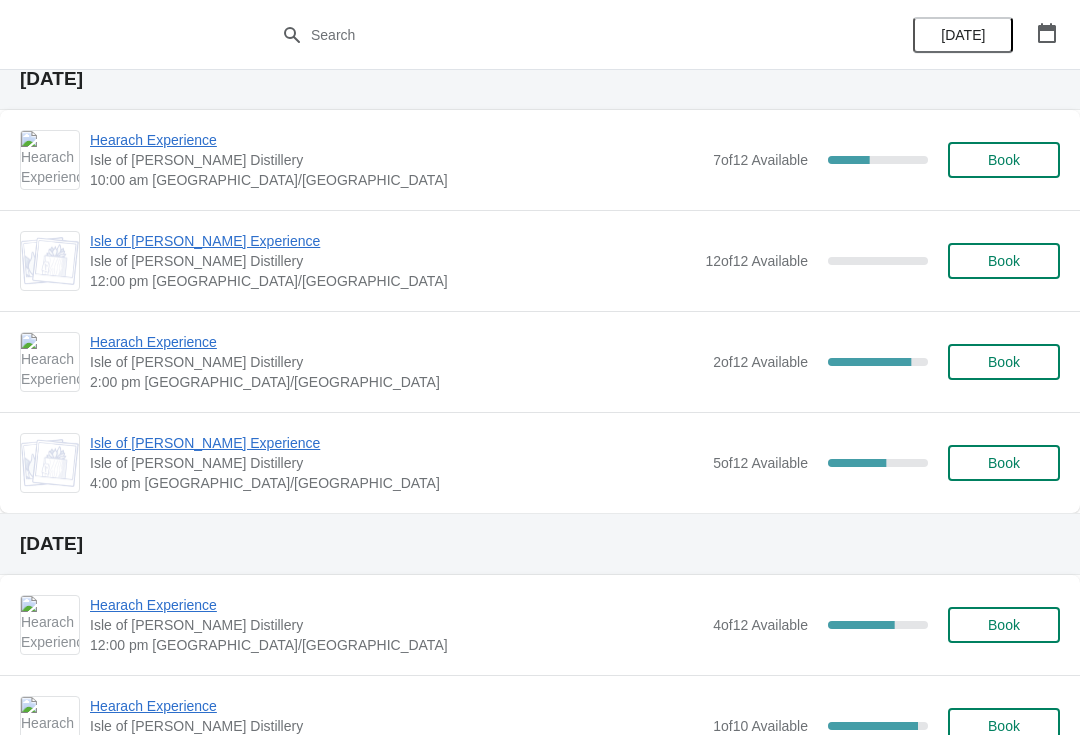 click on "Book" at bounding box center (1004, 362) 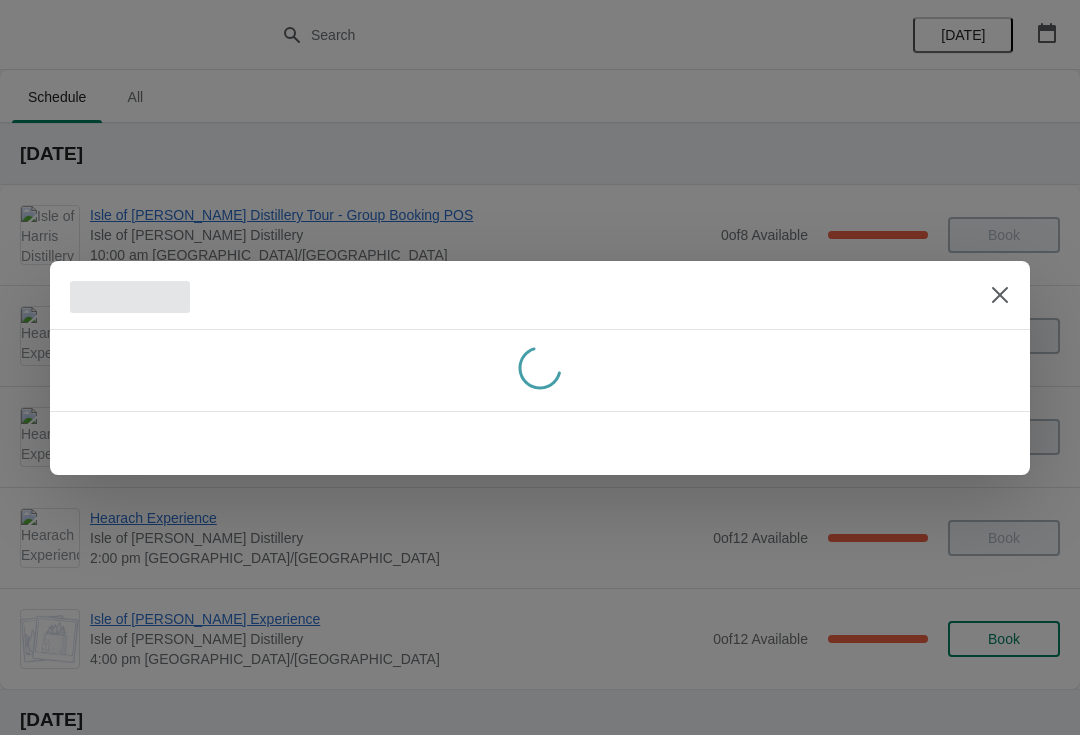 scroll, scrollTop: 0, scrollLeft: 0, axis: both 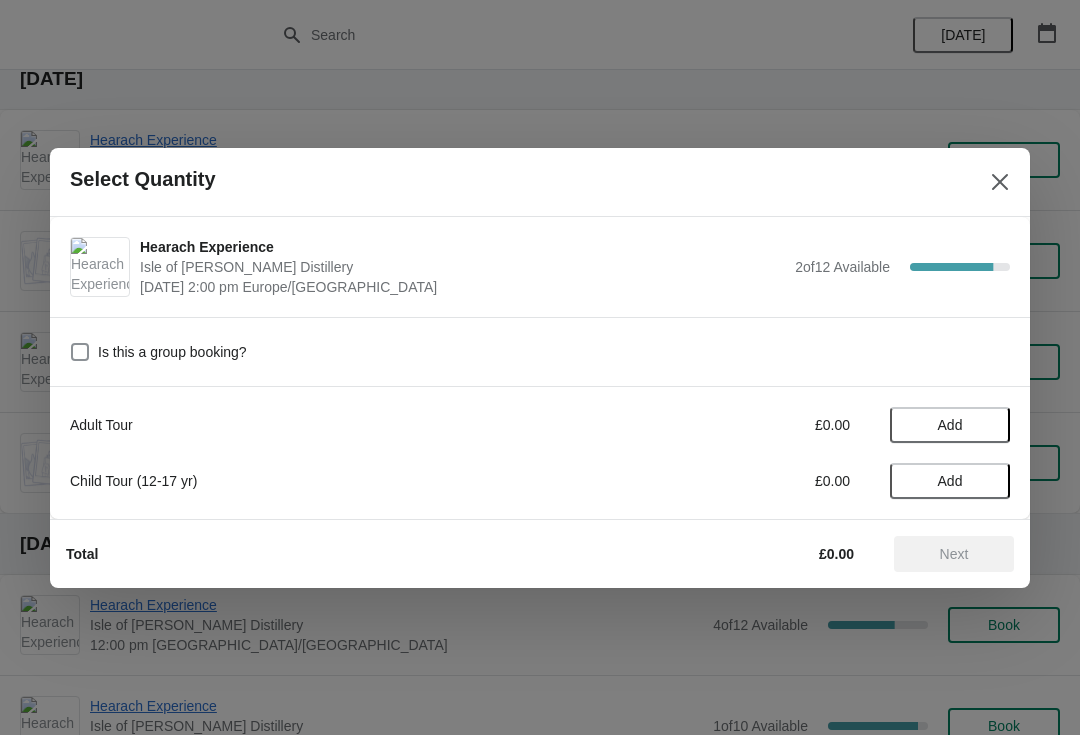 click on "Add" at bounding box center [950, 425] 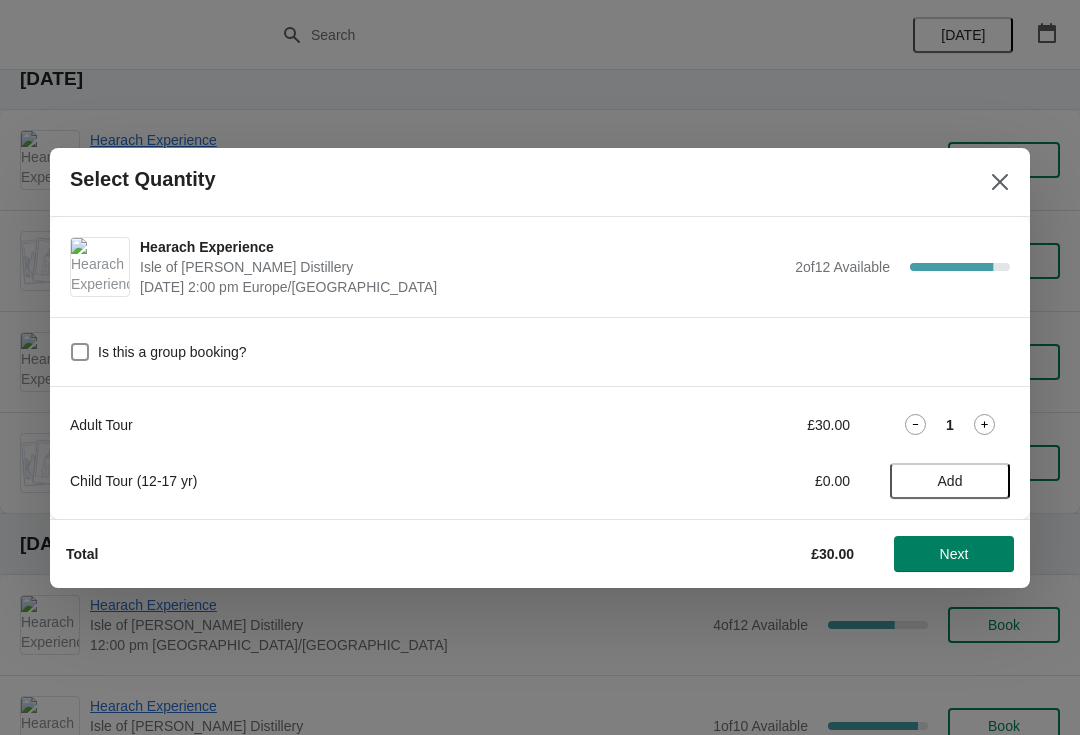 click on "Add" at bounding box center (950, 481) 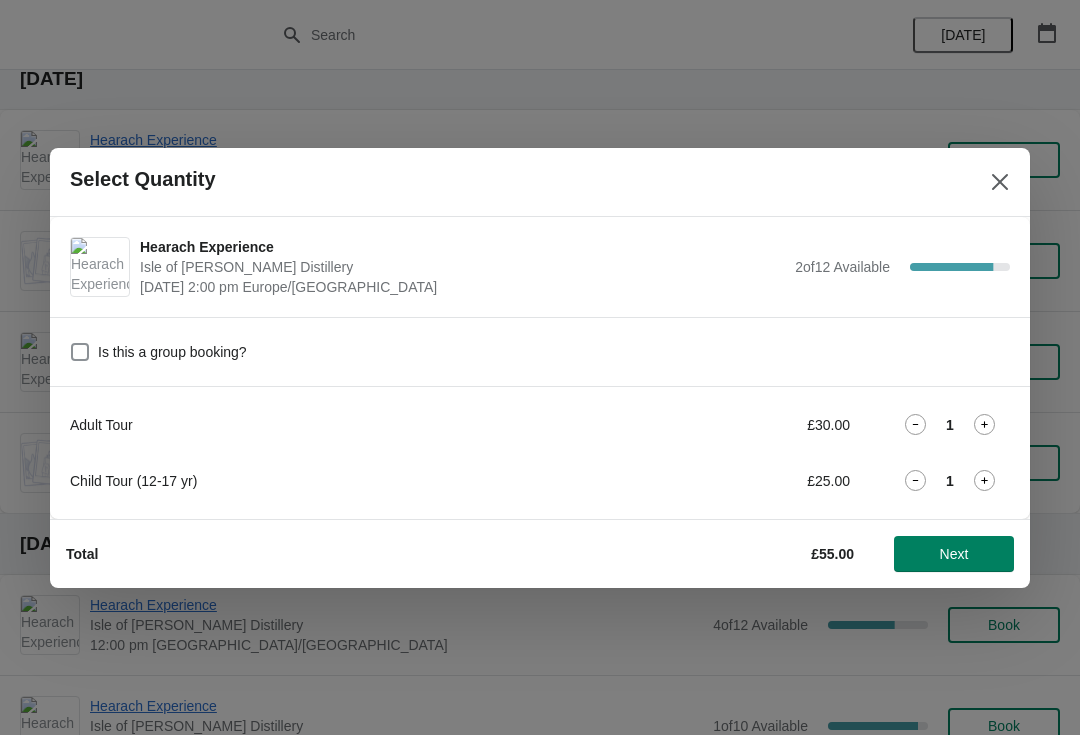 click 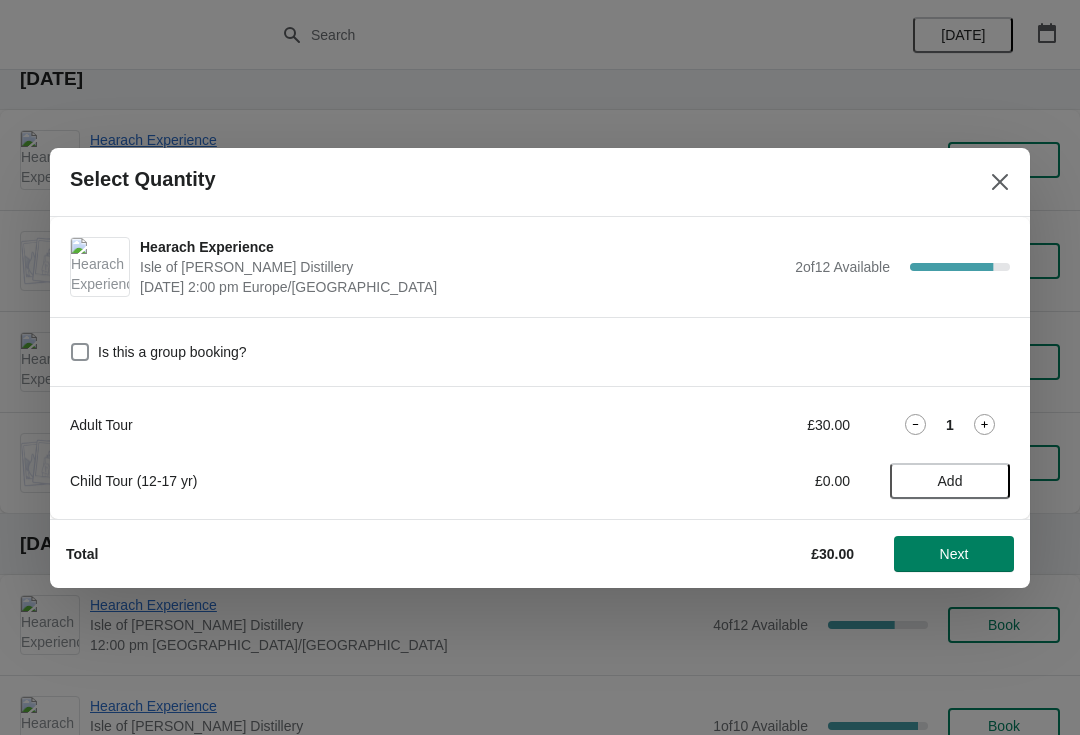 click 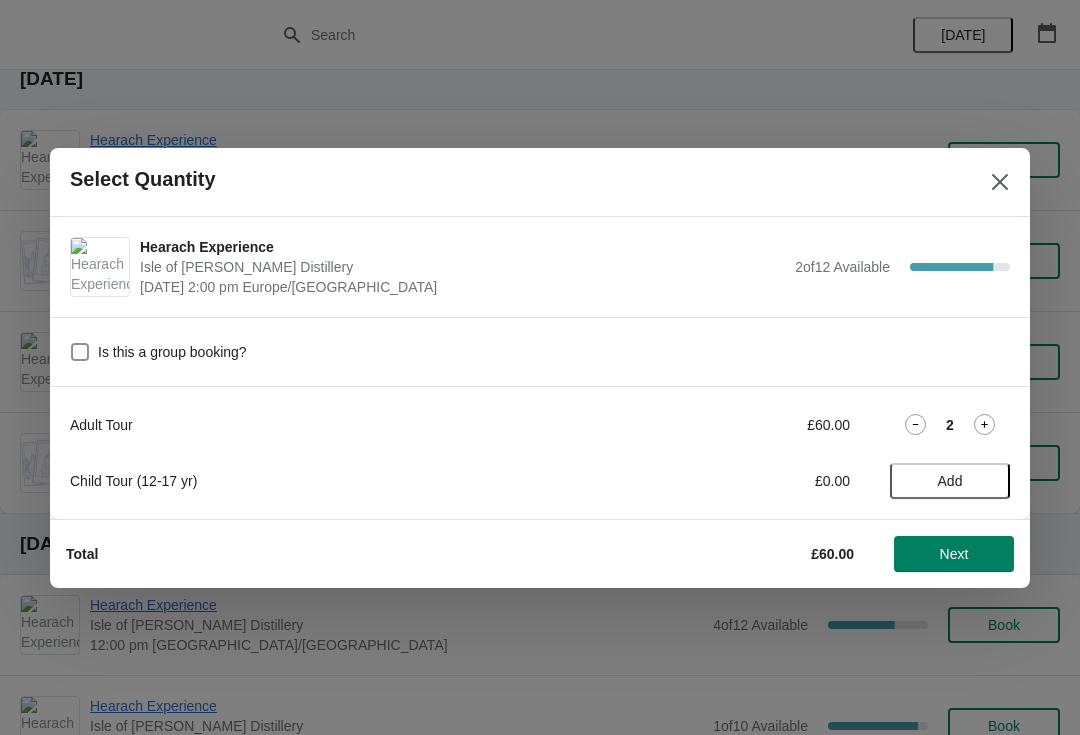 click on "Next" at bounding box center (954, 554) 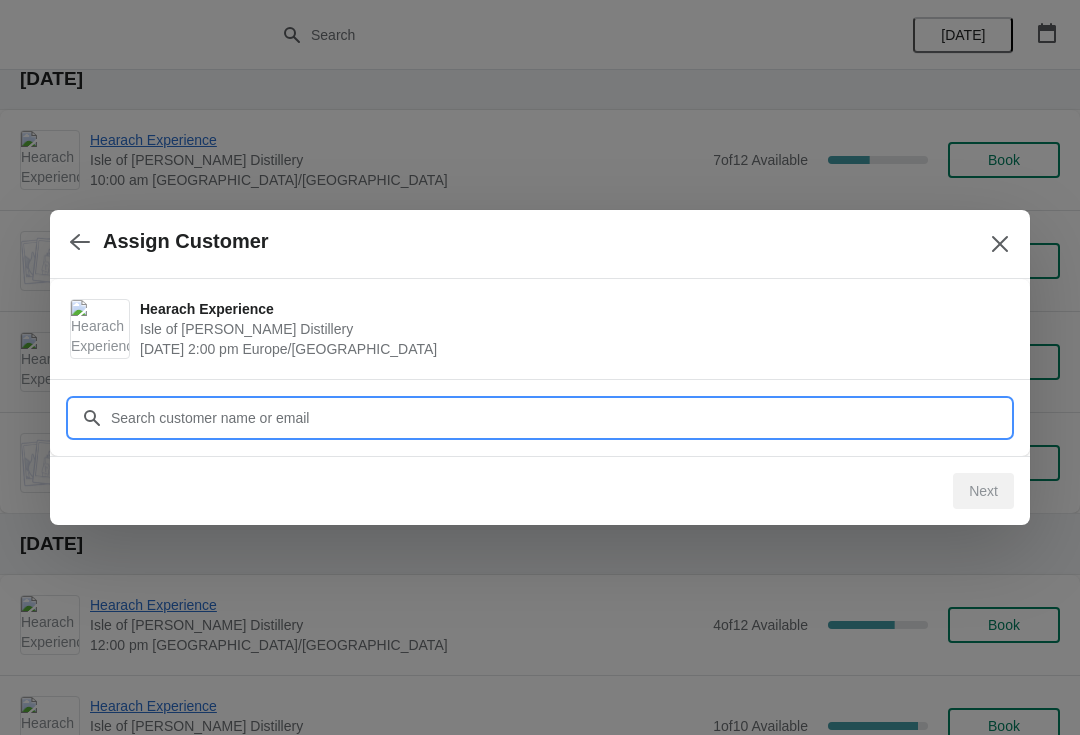 click on "Customer" at bounding box center (560, 418) 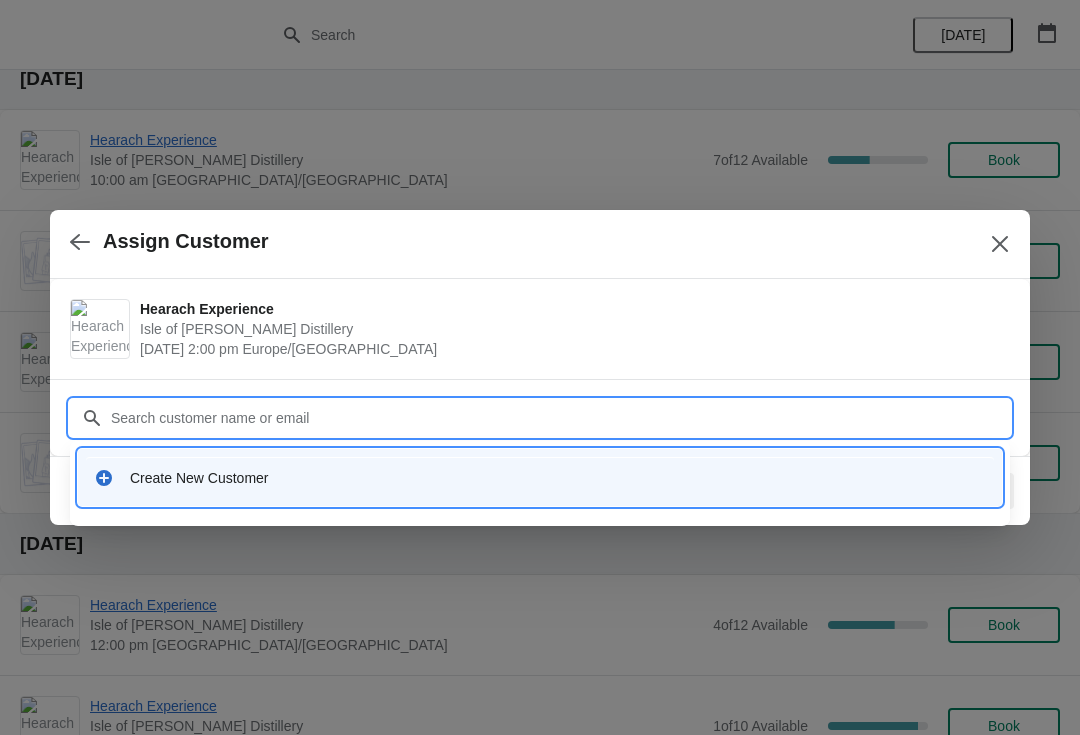 click on "Create New Customer" at bounding box center (558, 478) 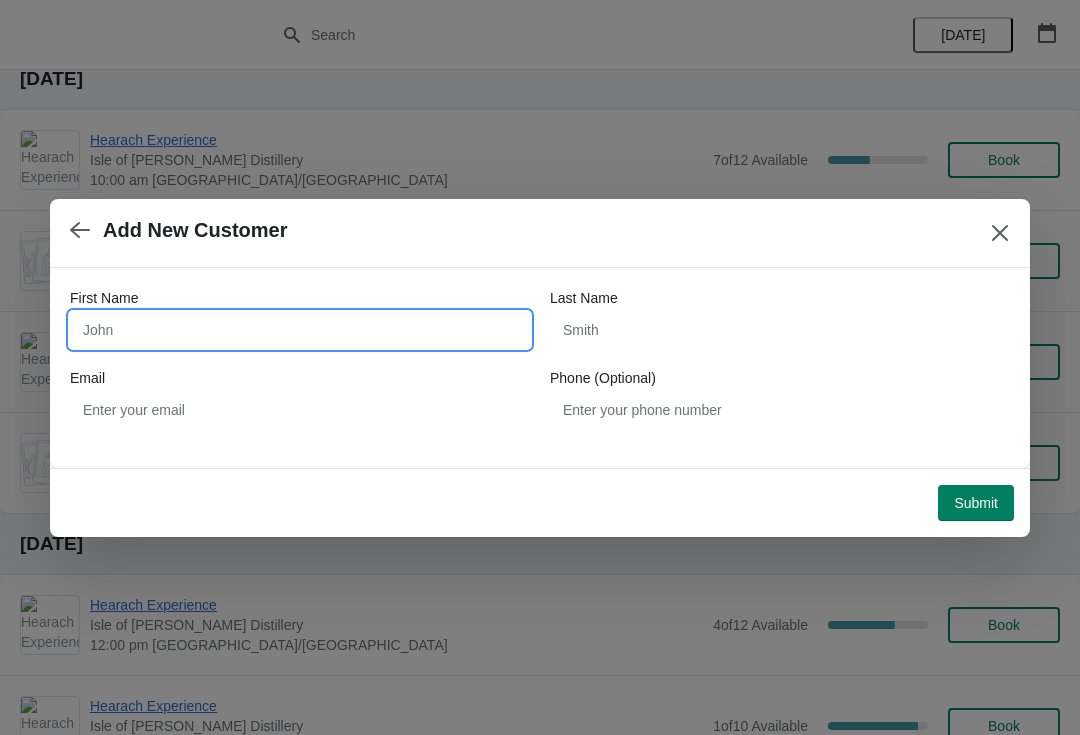 click on "First Name" at bounding box center [300, 330] 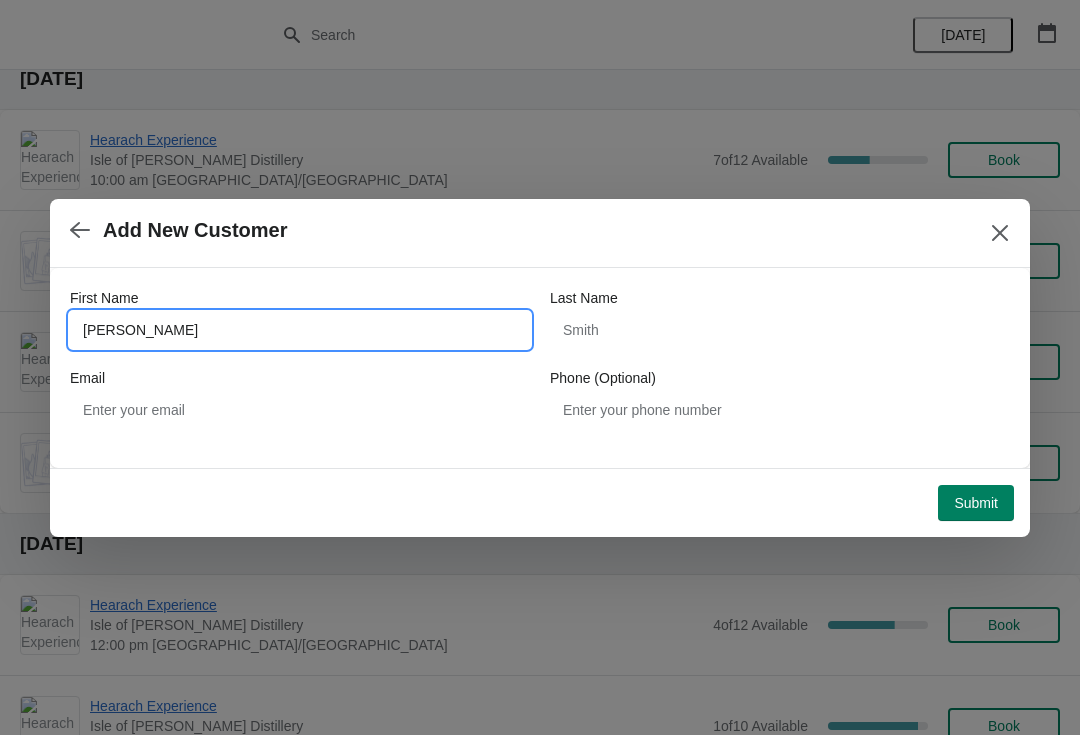 type on "Matthew" 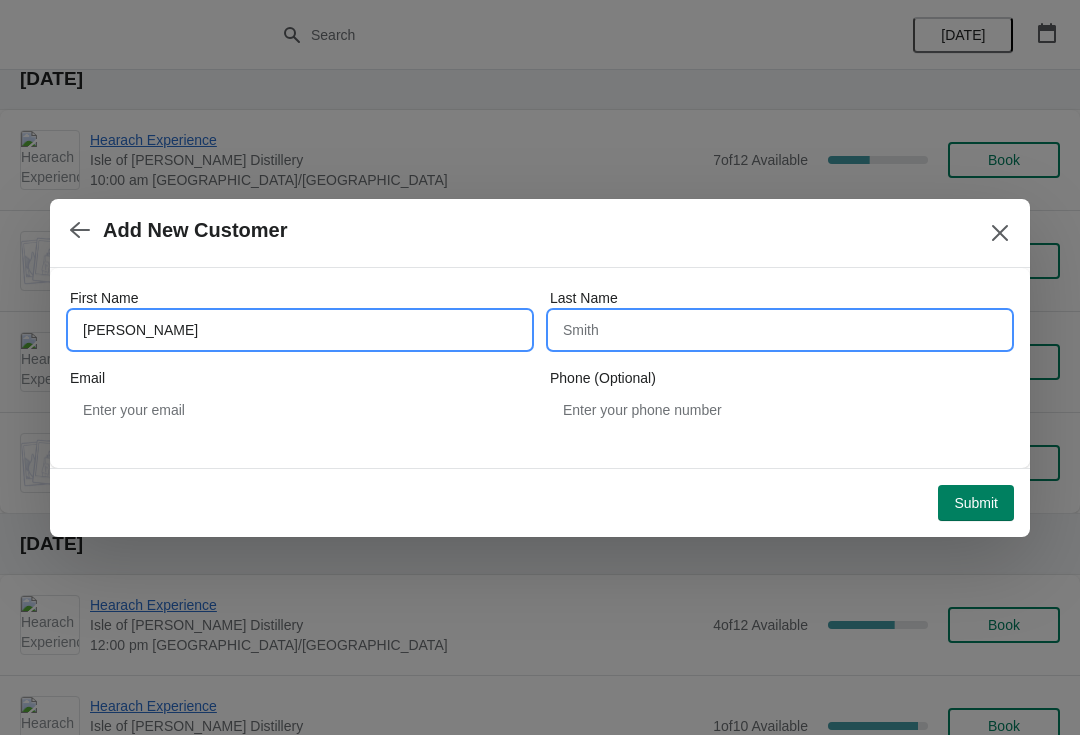 click on "Last Name" at bounding box center (780, 330) 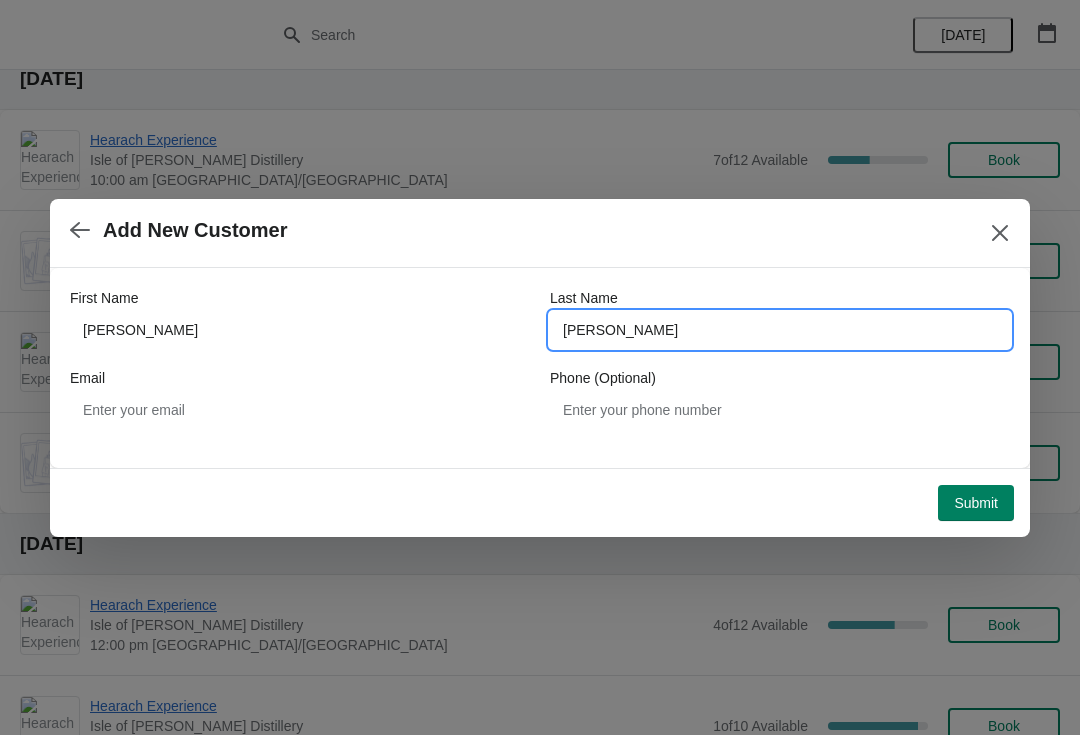 type on "Murry" 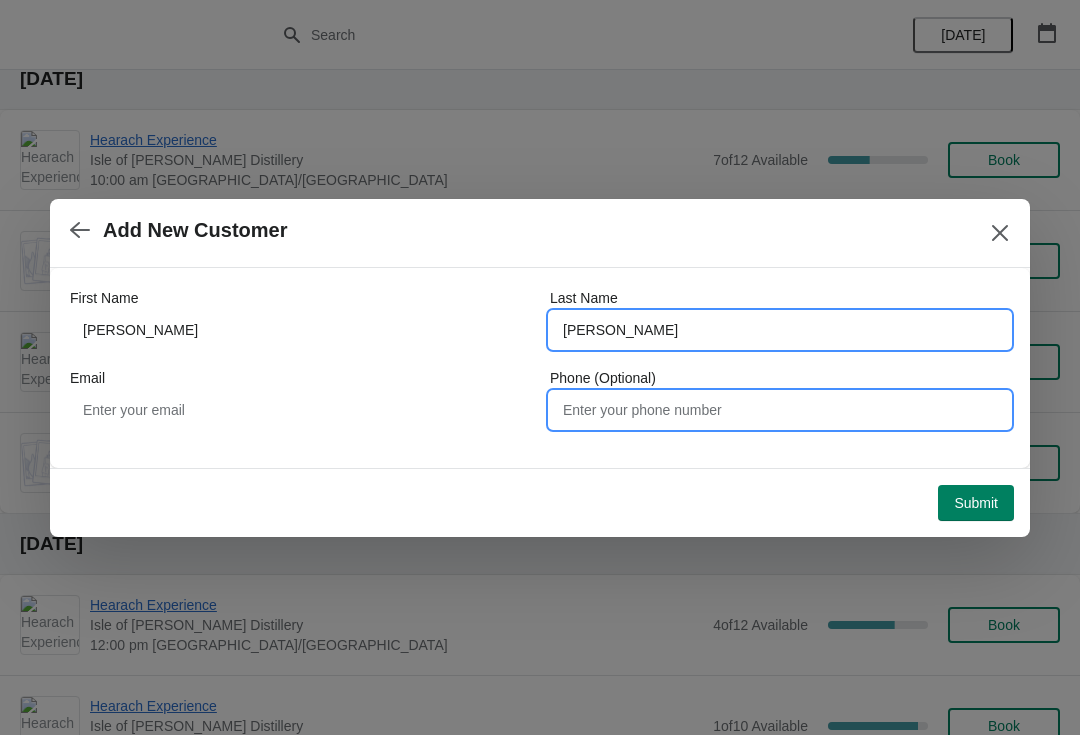 click on "Phone (Optional)" at bounding box center (780, 410) 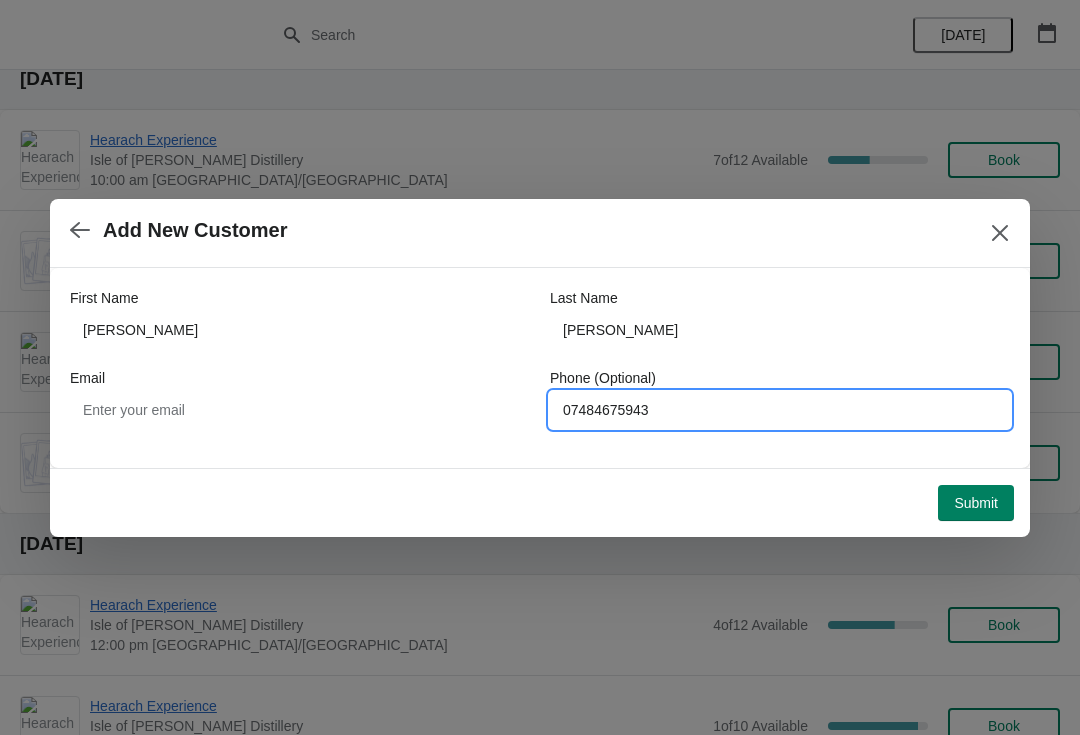 type on "07484675943" 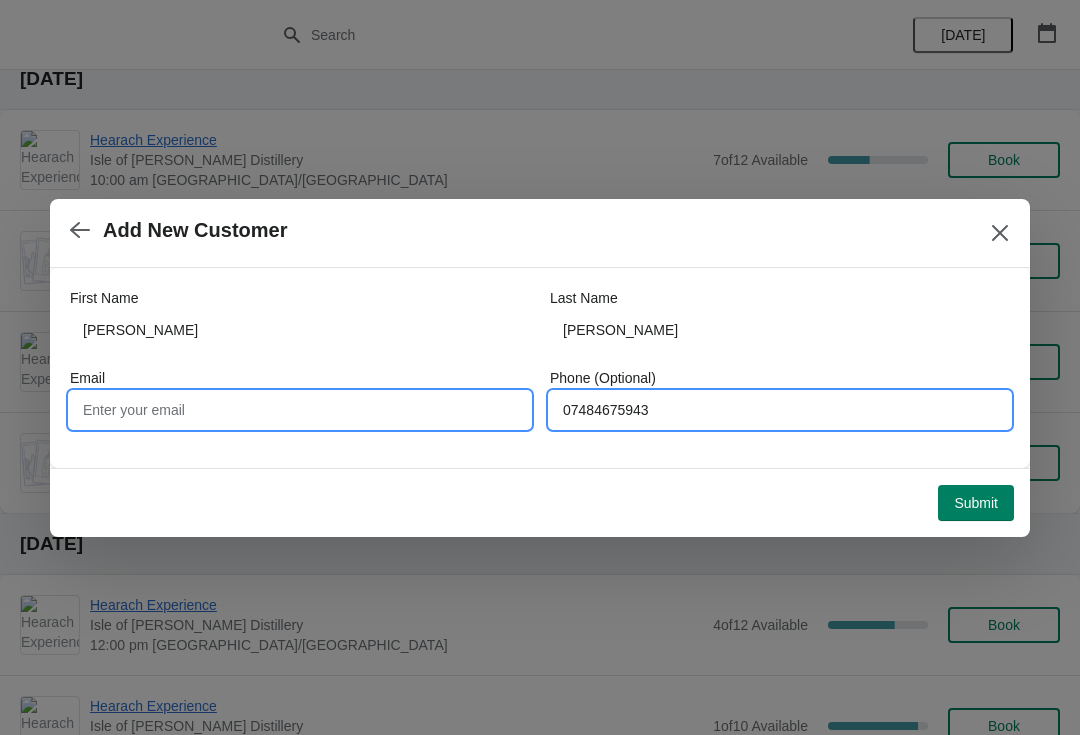 click on "Email" at bounding box center (300, 410) 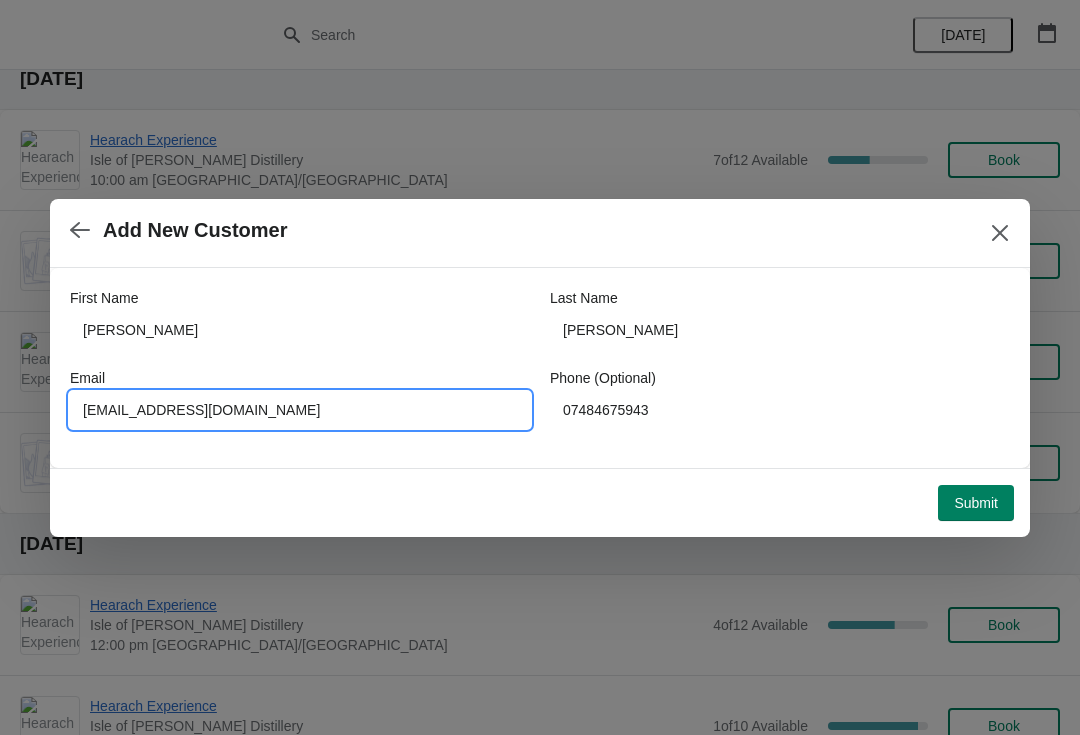 type on "[EMAIL_ADDRESS][DOMAIN_NAME]" 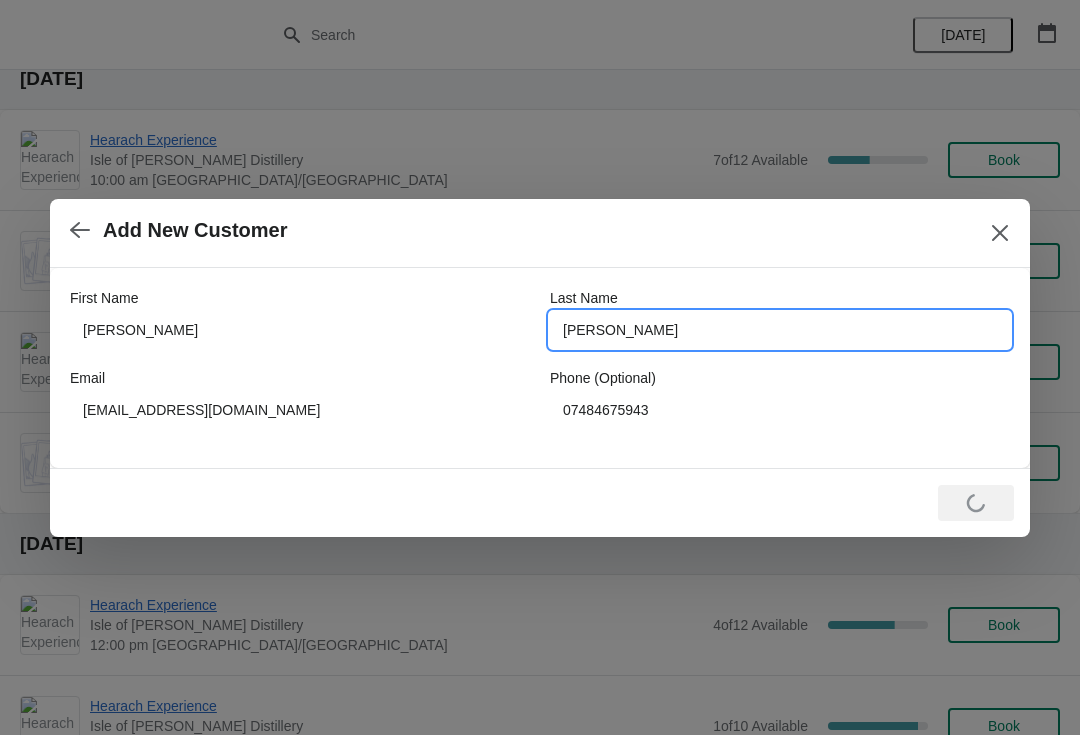 click on "Murry" at bounding box center [780, 330] 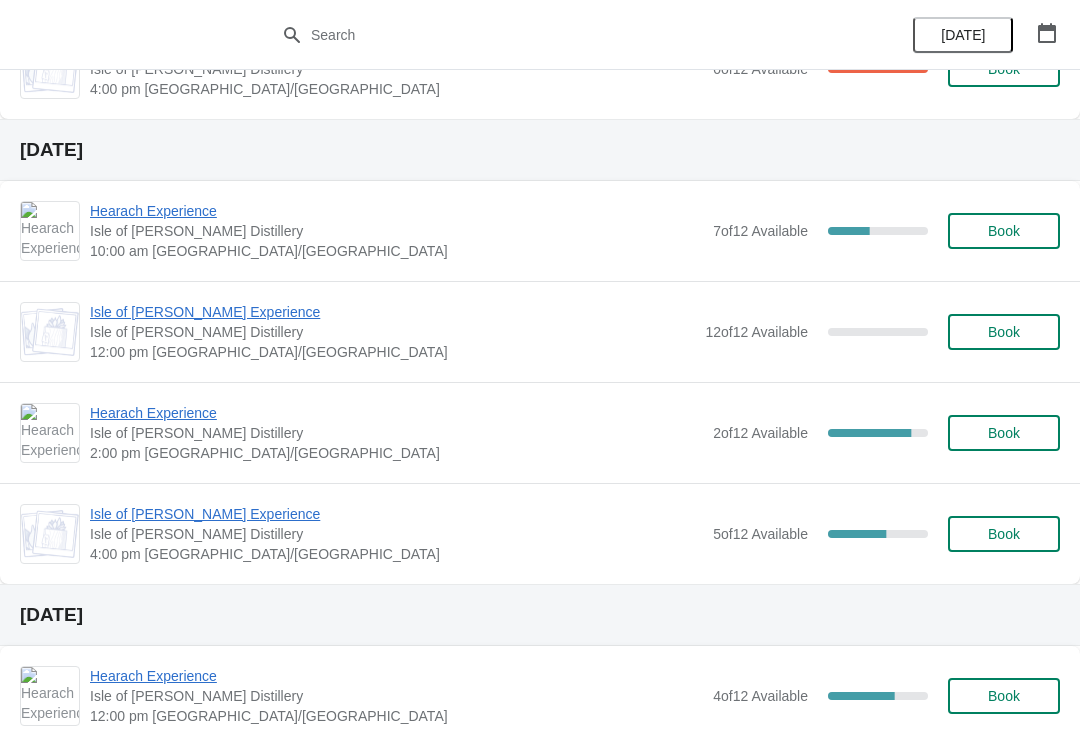 scroll, scrollTop: 1036, scrollLeft: 0, axis: vertical 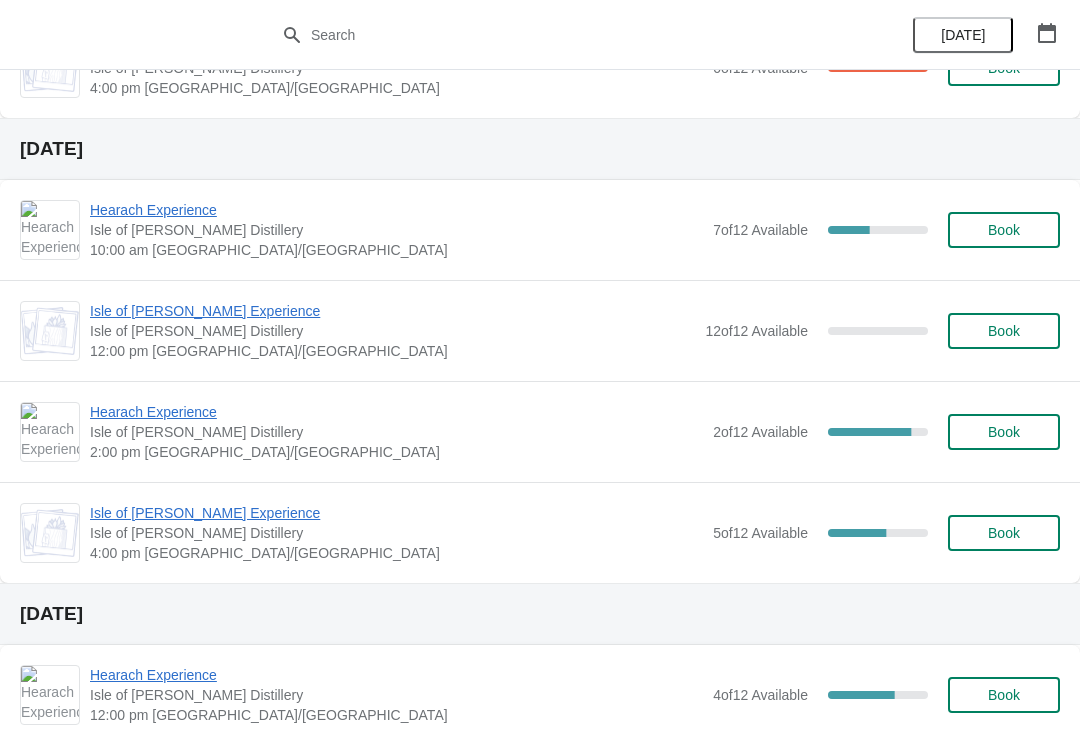 click on "Book" at bounding box center [1004, 432] 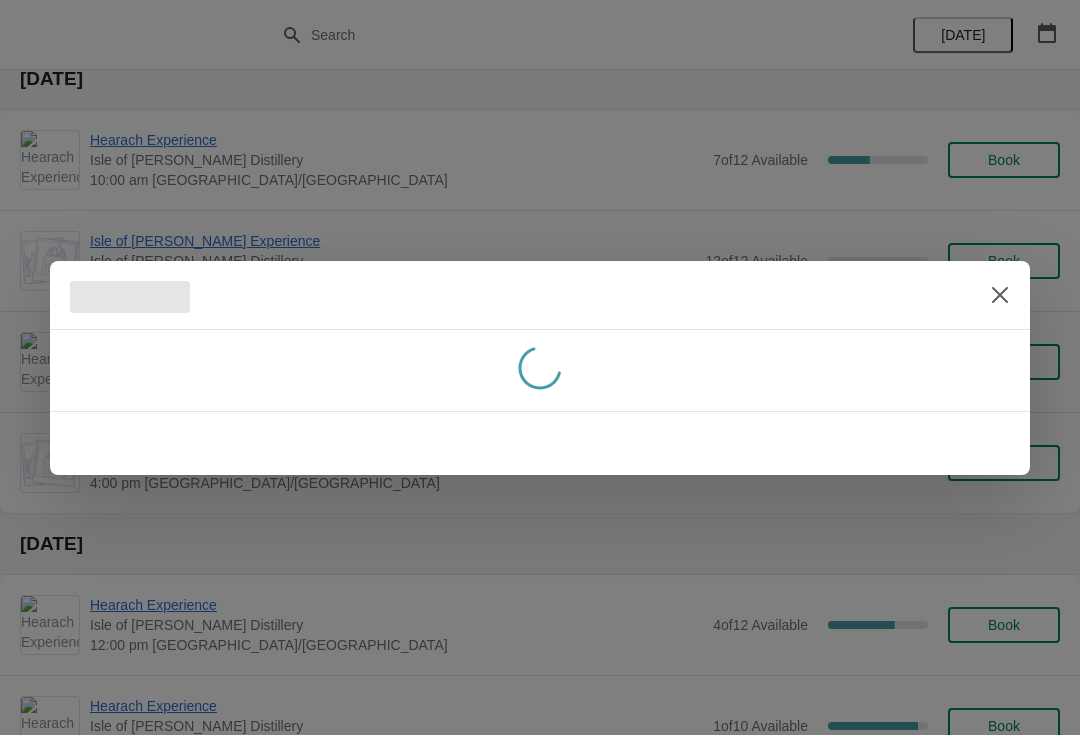 scroll, scrollTop: 0, scrollLeft: 0, axis: both 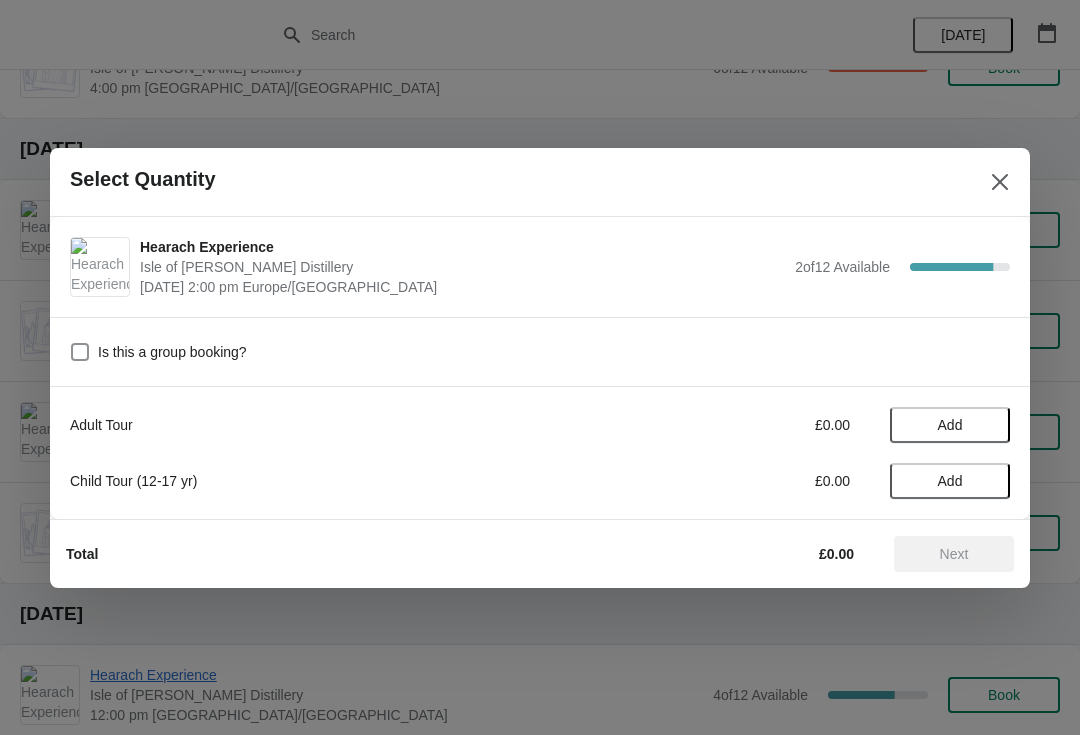 click on "Add" at bounding box center [950, 425] 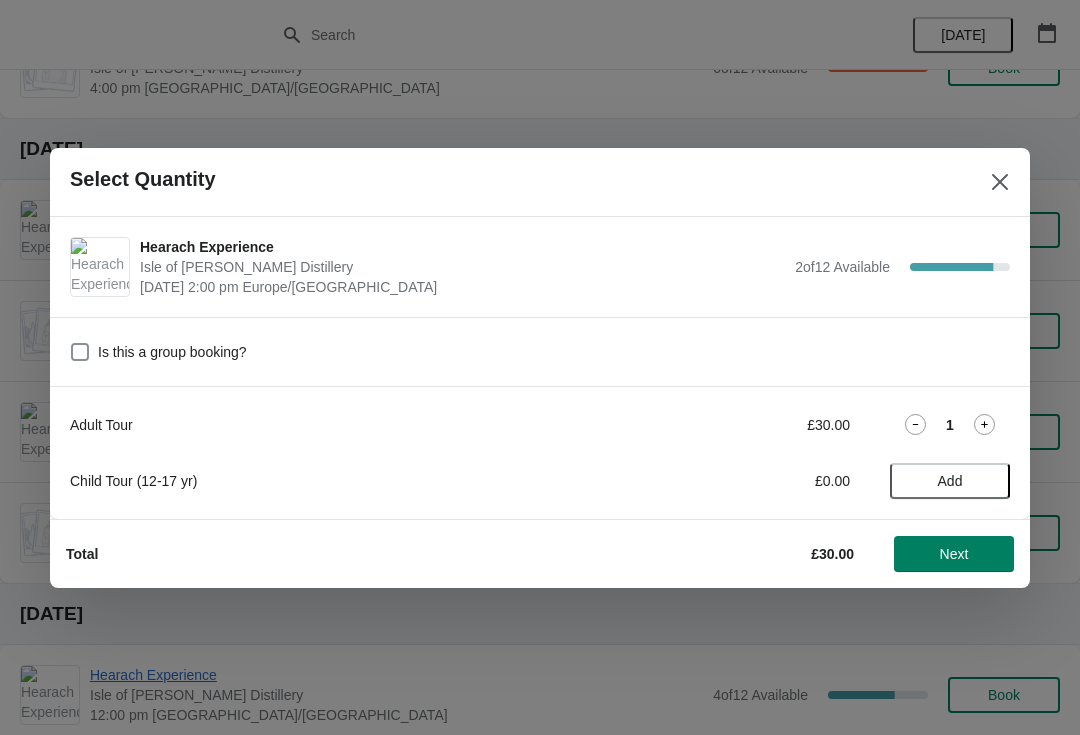 click 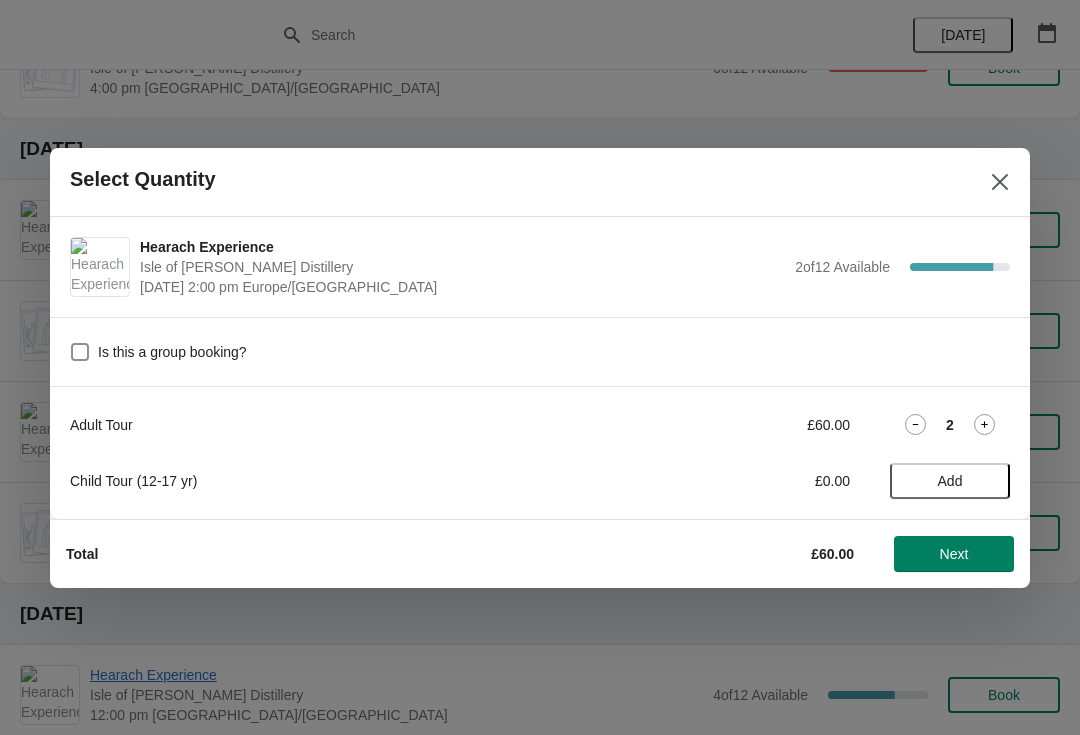 click on "Next" at bounding box center [954, 554] 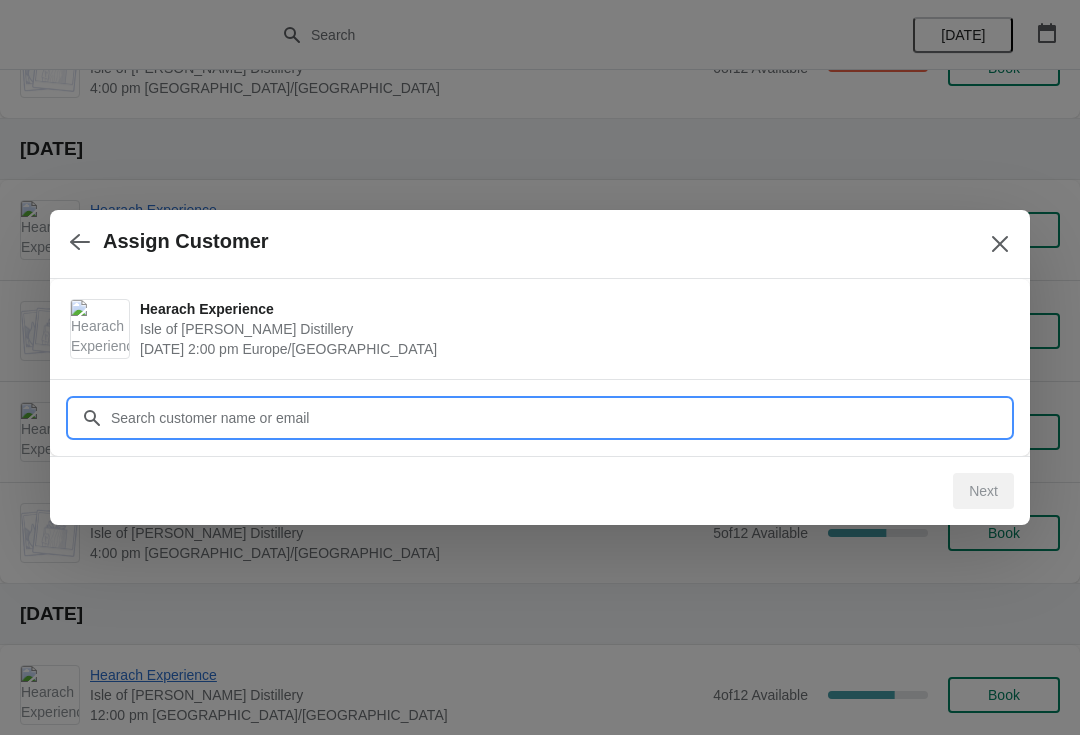 click on "Customer" at bounding box center [560, 418] 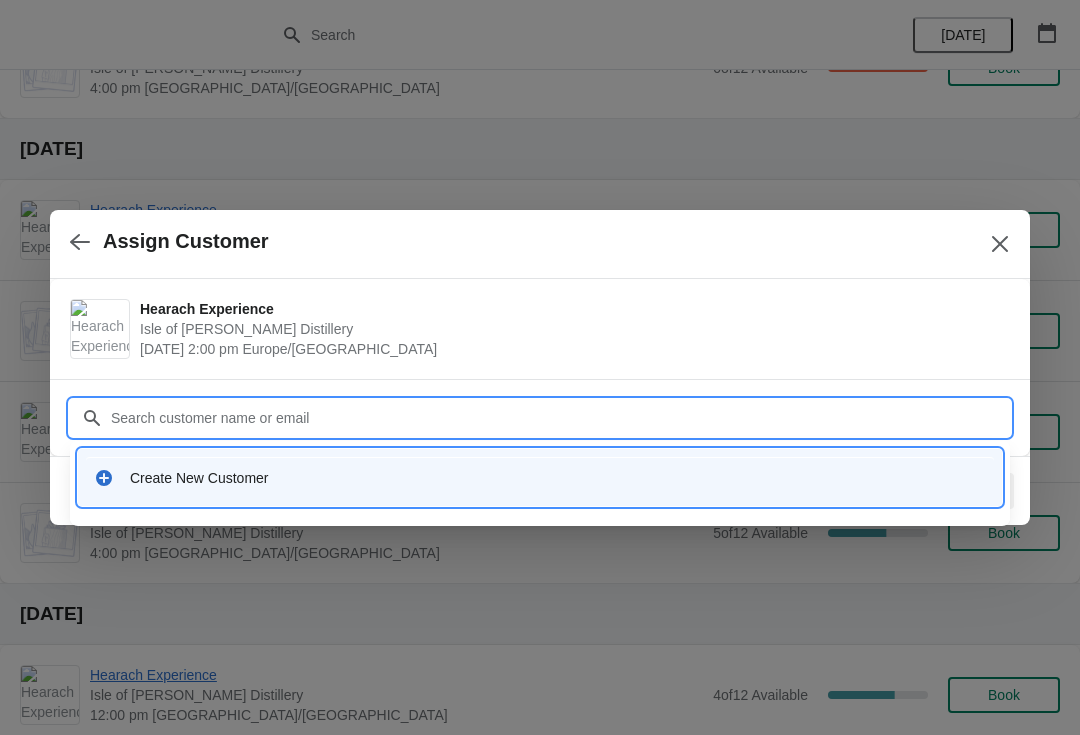 click on "Create New Customer" at bounding box center [558, 478] 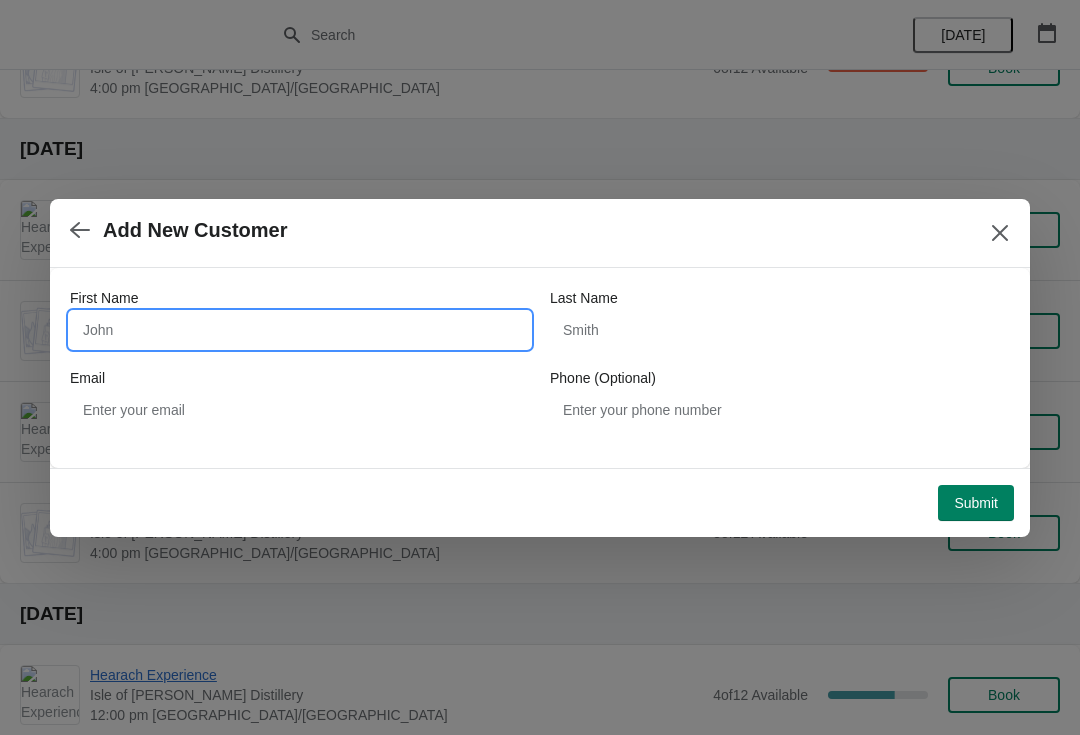 click on "First Name" at bounding box center [300, 330] 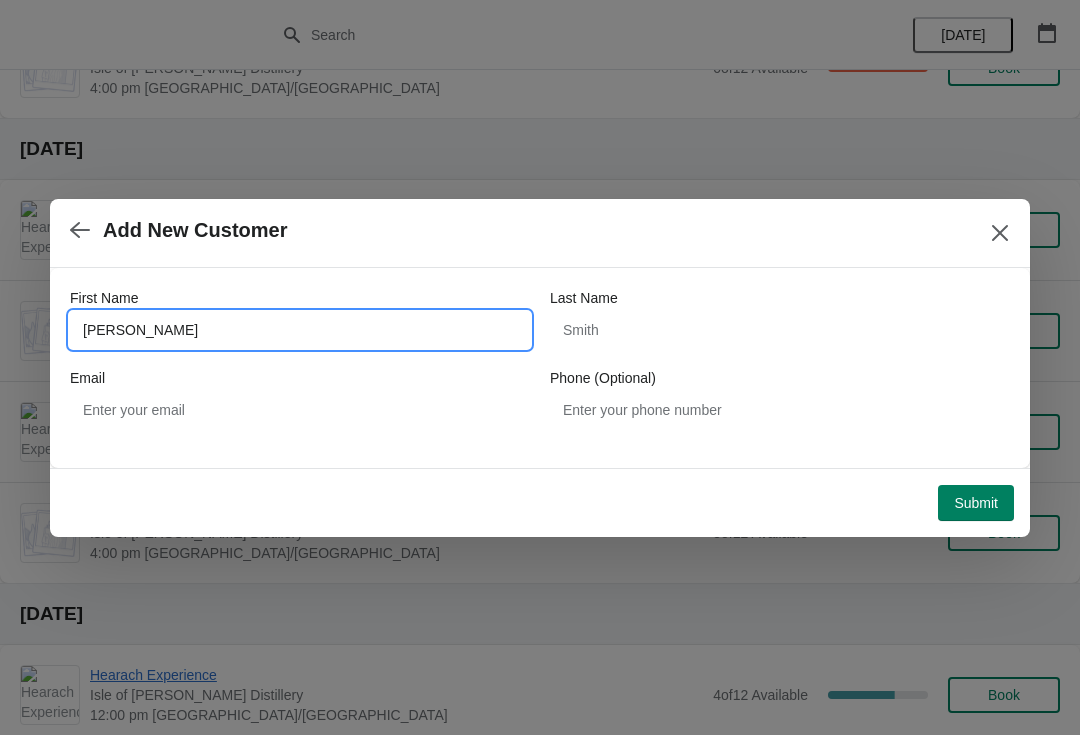 type on "Matthew" 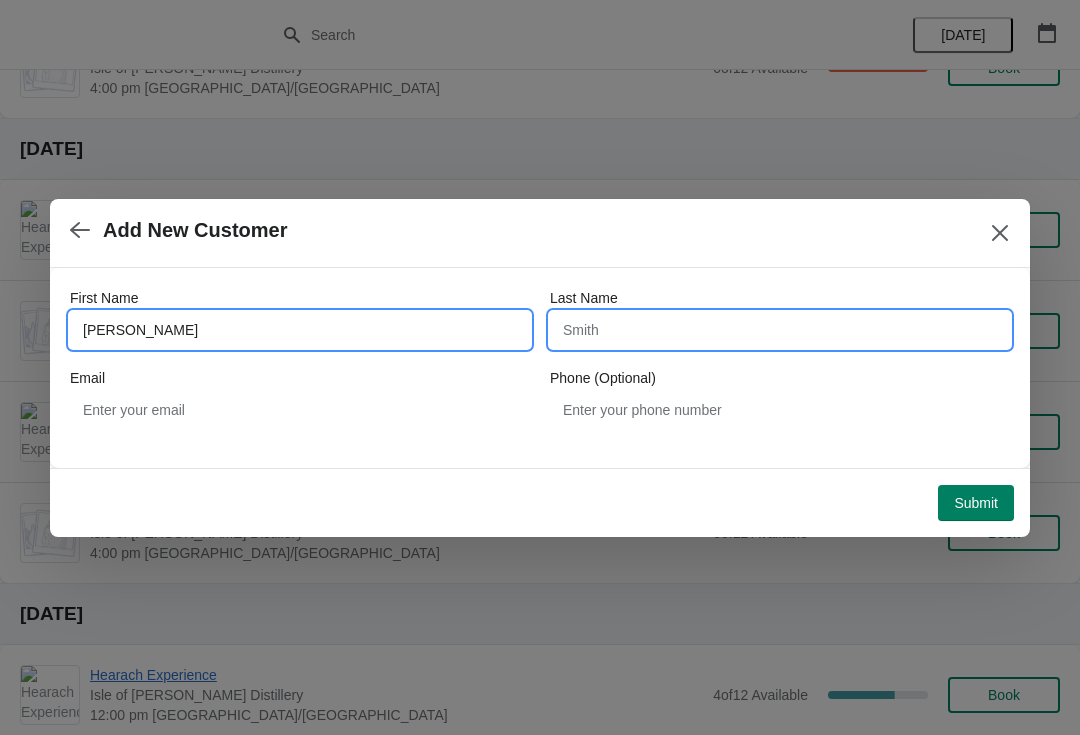 click on "Last Name" at bounding box center (780, 330) 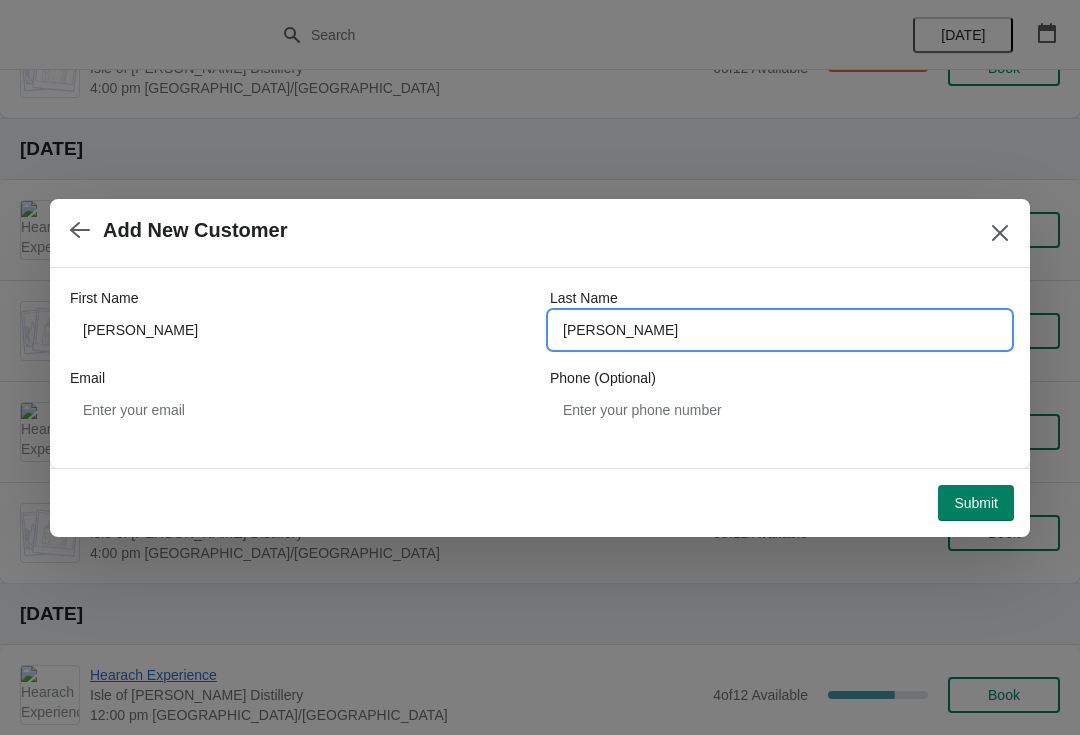 type on "Murray" 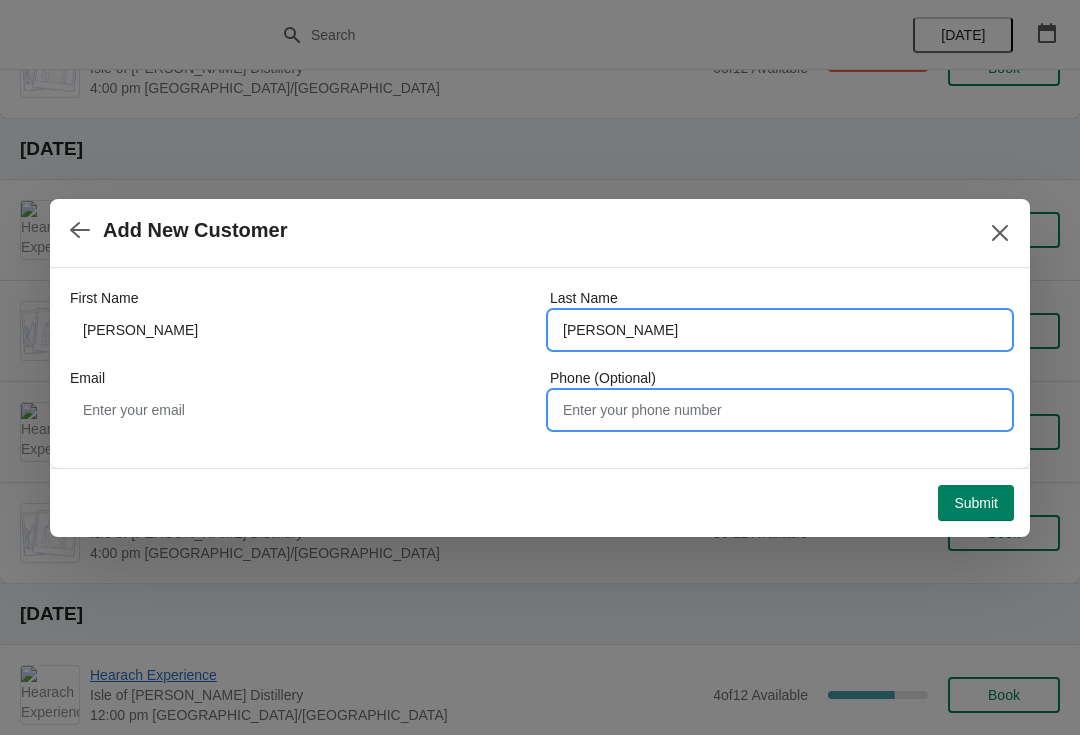 click on "Phone (Optional)" at bounding box center (780, 410) 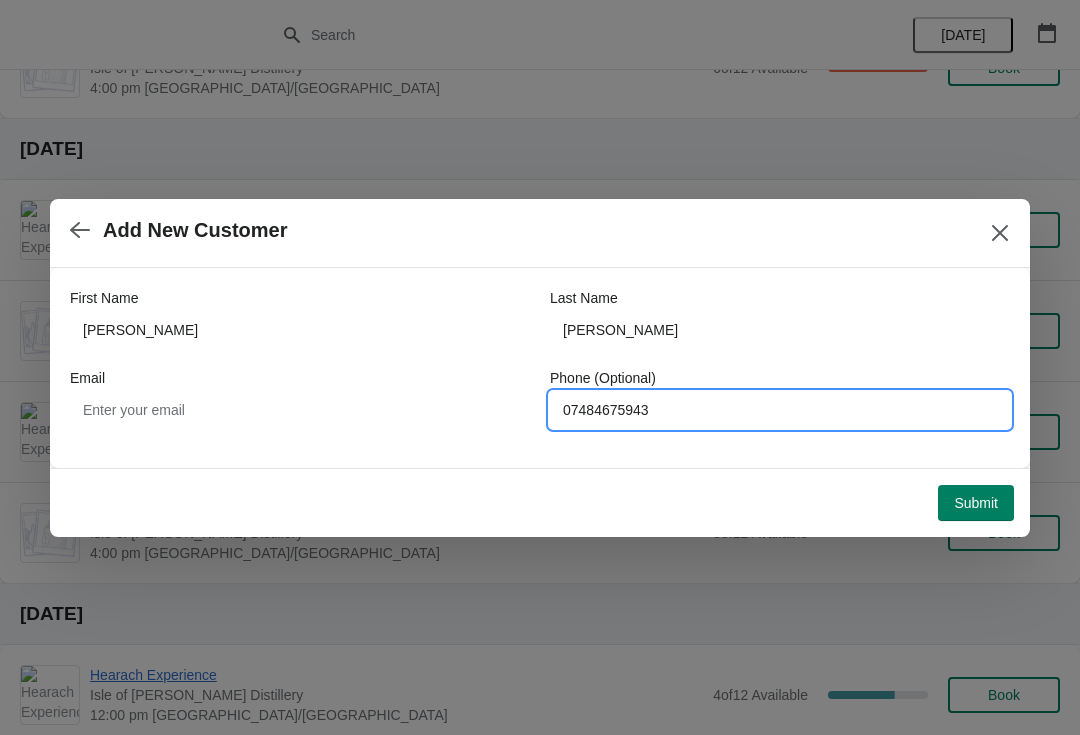 type on "07484675943" 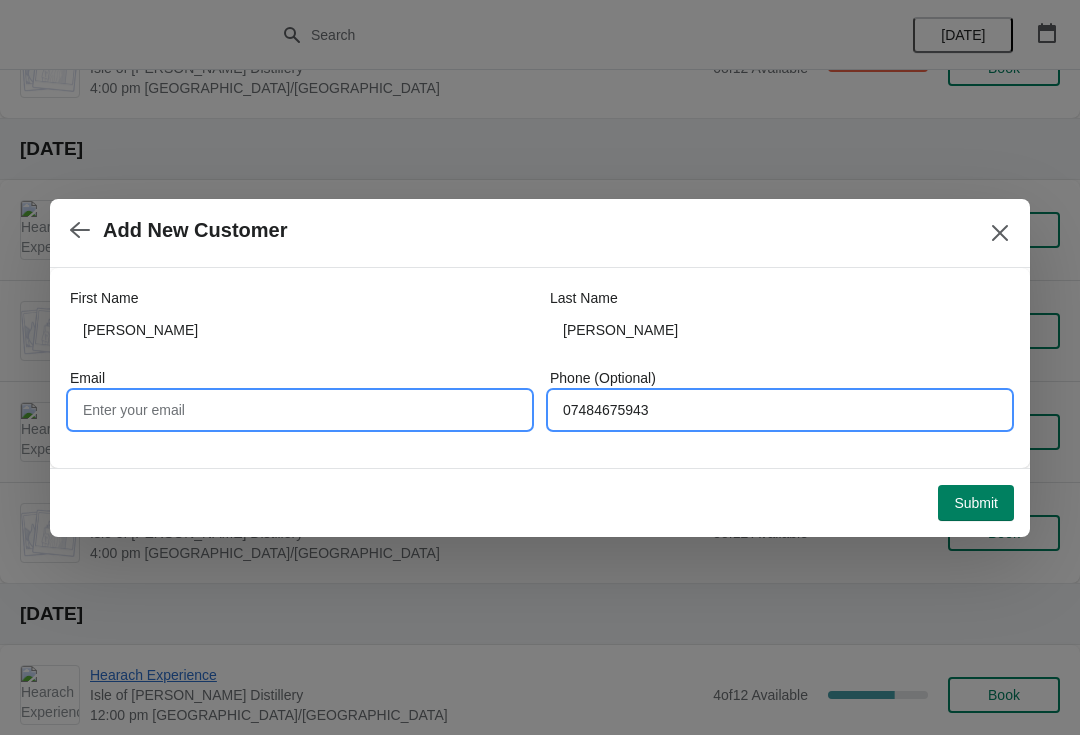 click on "Email" at bounding box center (300, 410) 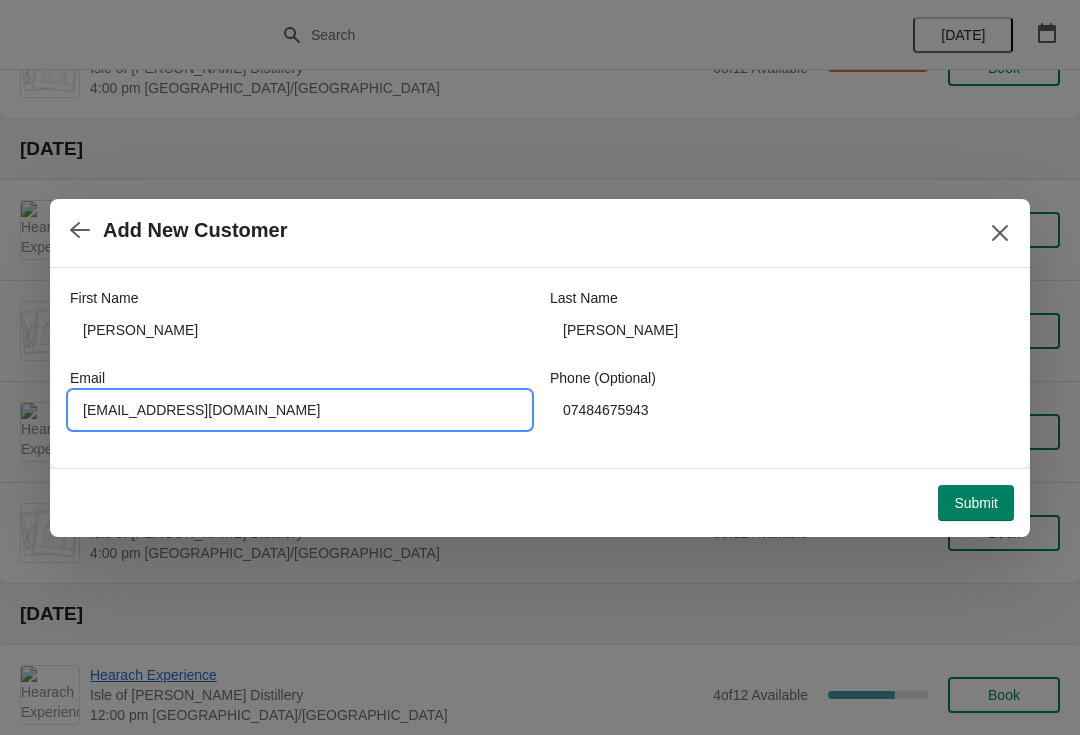 type on "[EMAIL_ADDRESS][DOMAIN_NAME]" 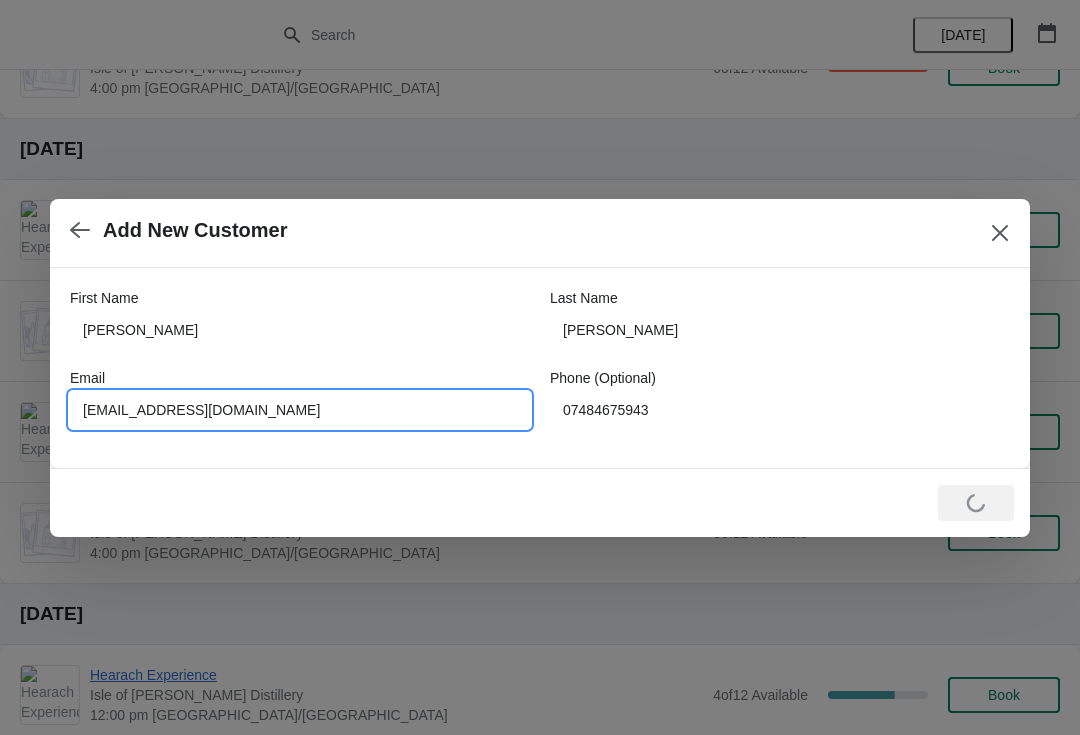 click on "[EMAIL_ADDRESS][DOMAIN_NAME]" at bounding box center (300, 410) 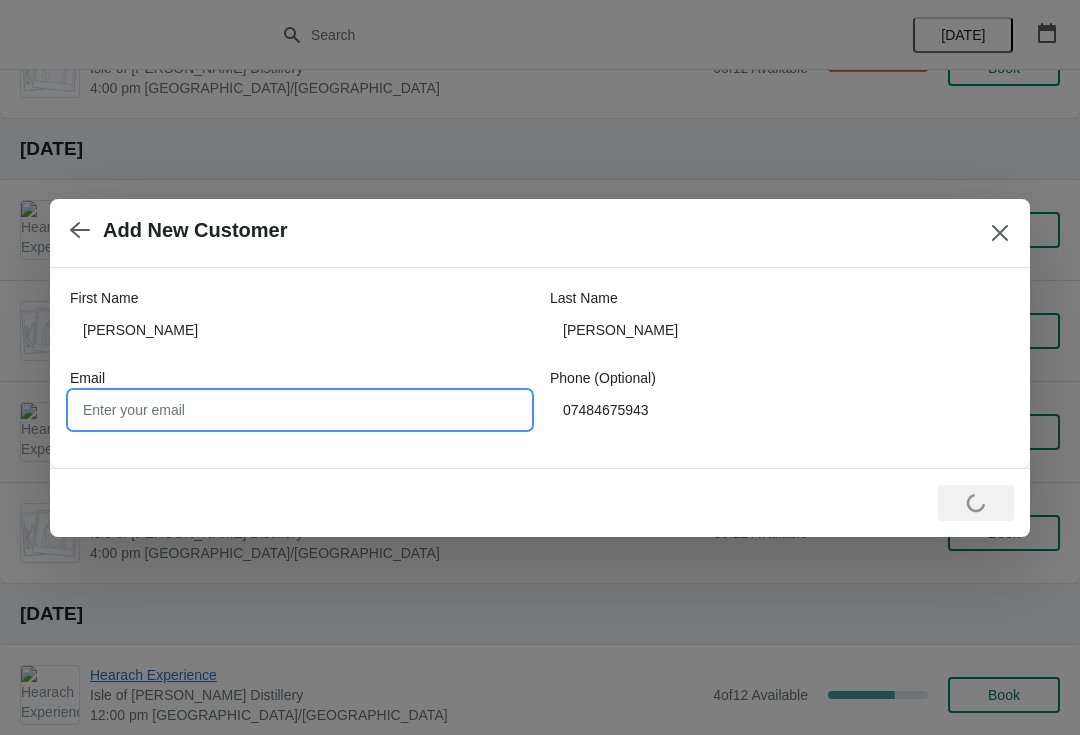 type 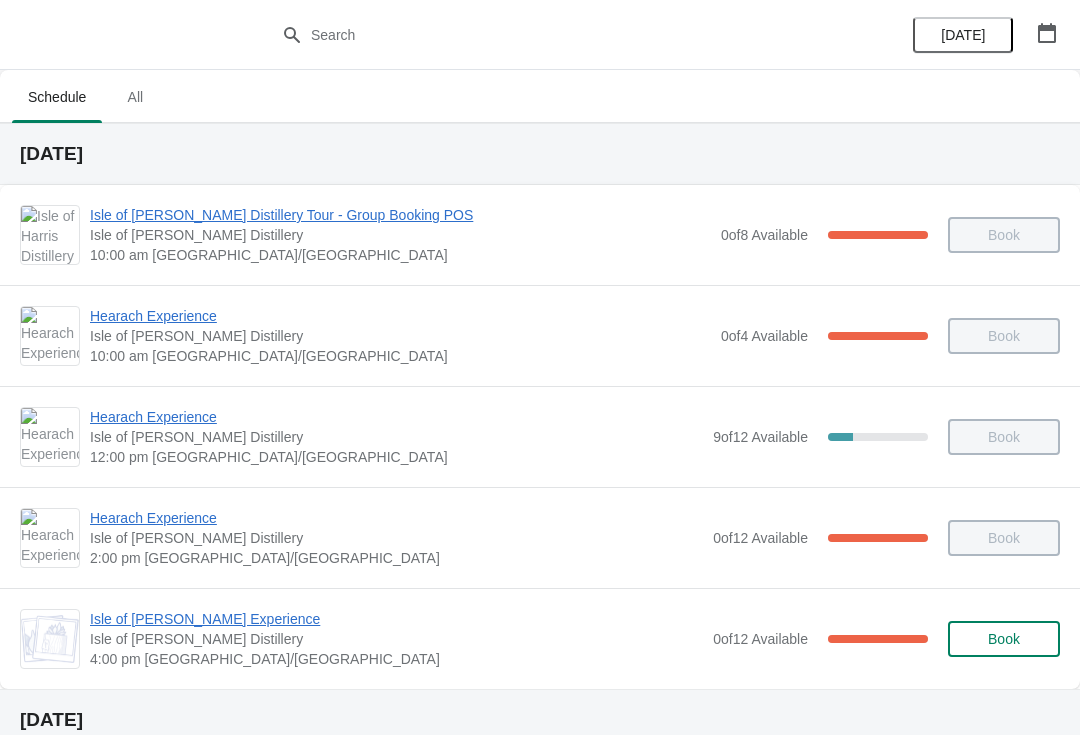 scroll, scrollTop: 1036, scrollLeft: 0, axis: vertical 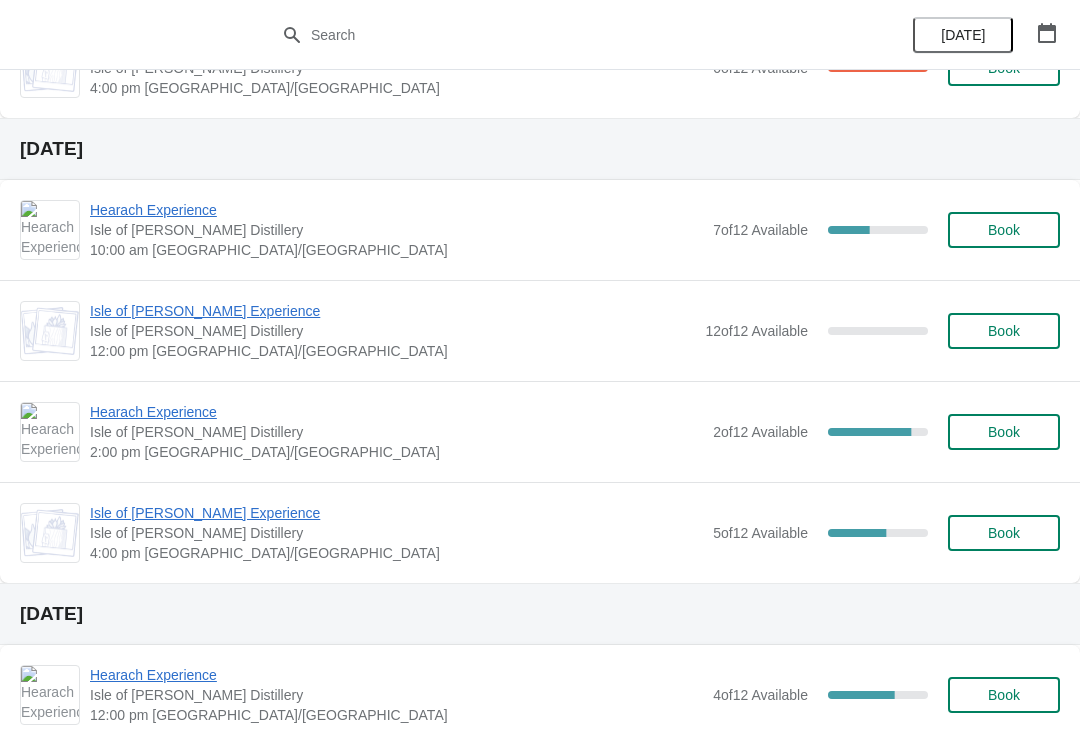 click on "Book" at bounding box center (1004, 432) 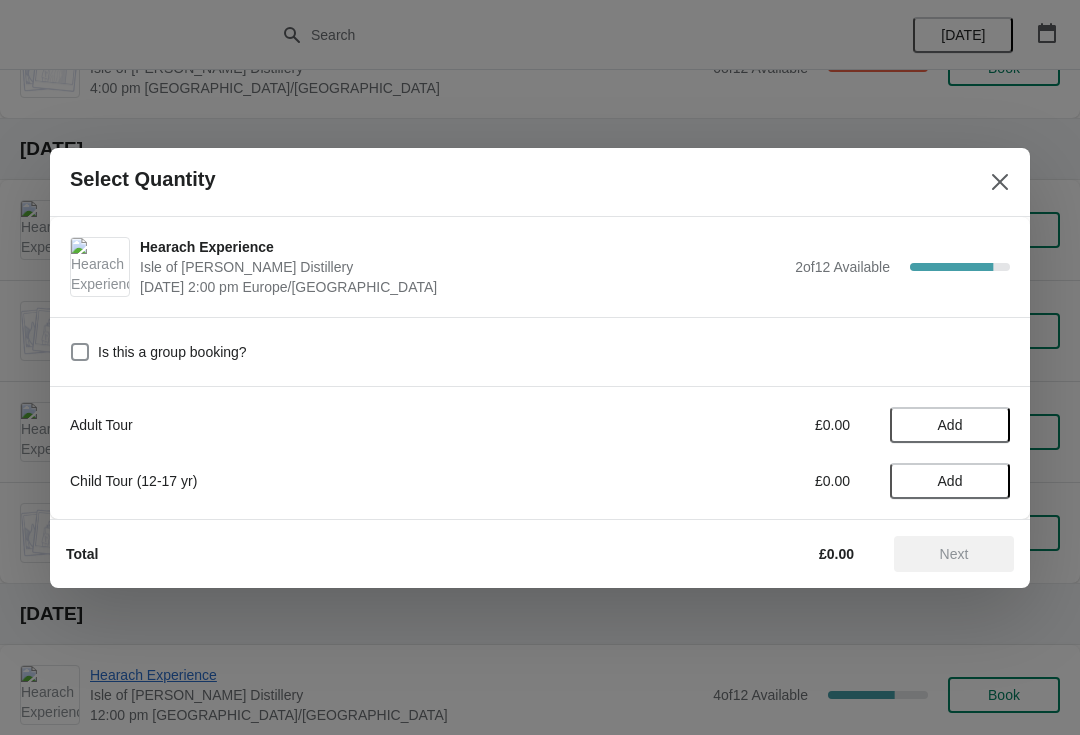click on "Add" at bounding box center (950, 425) 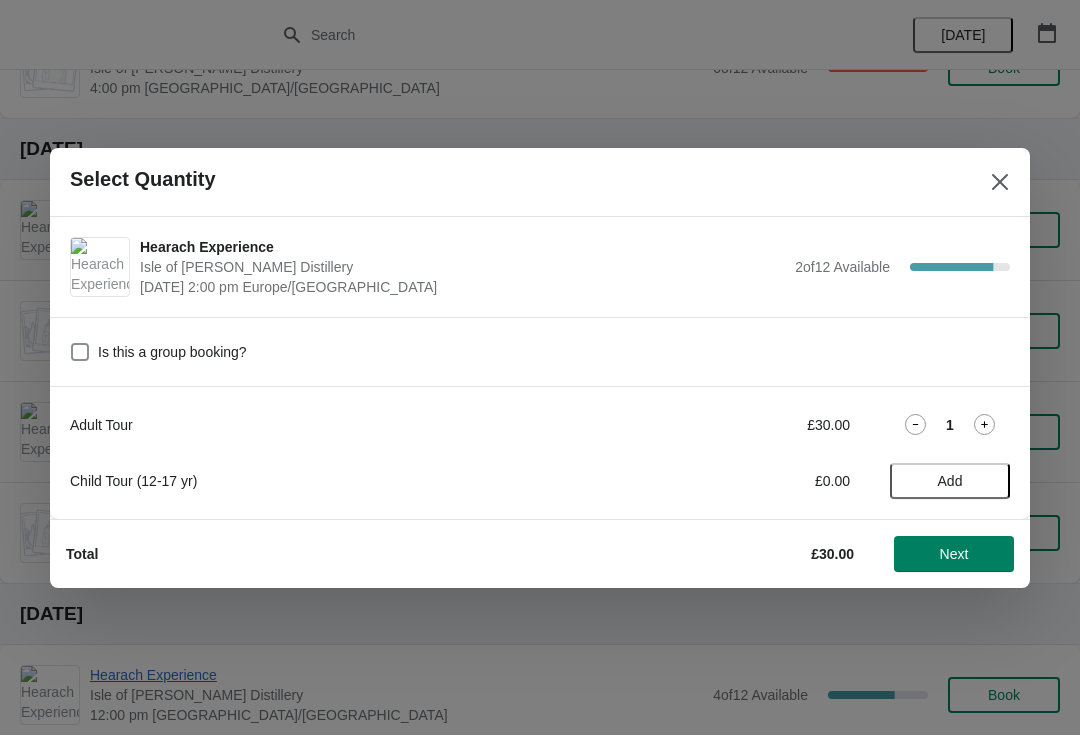 click 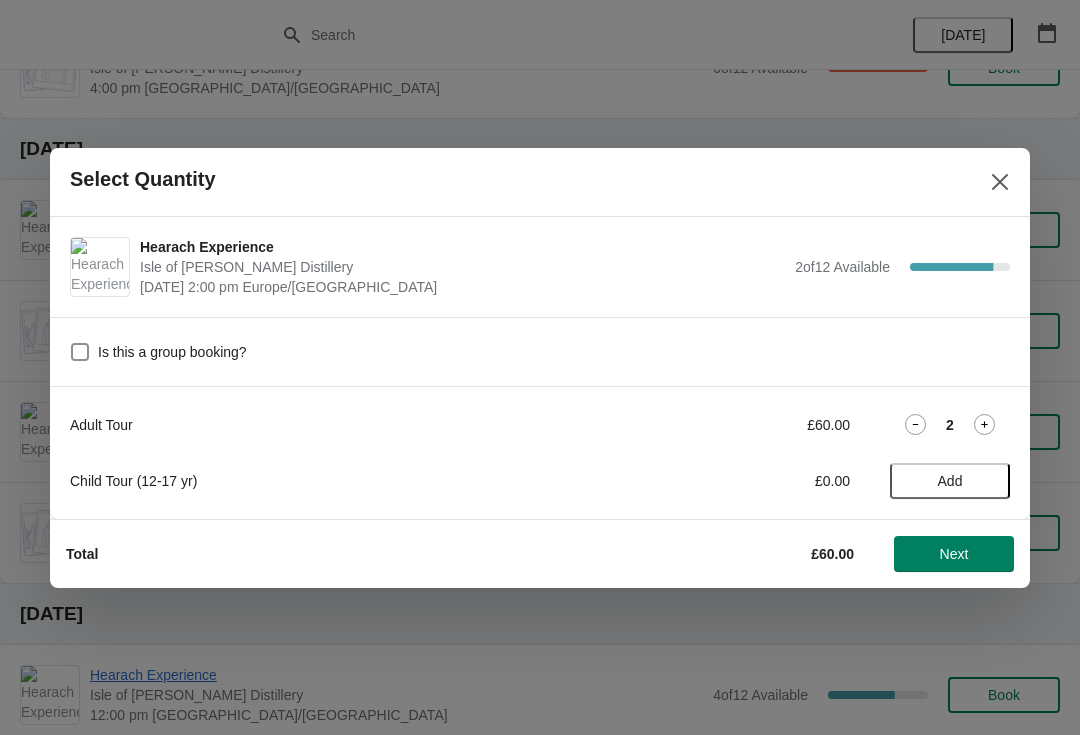 click on "Next" at bounding box center (954, 554) 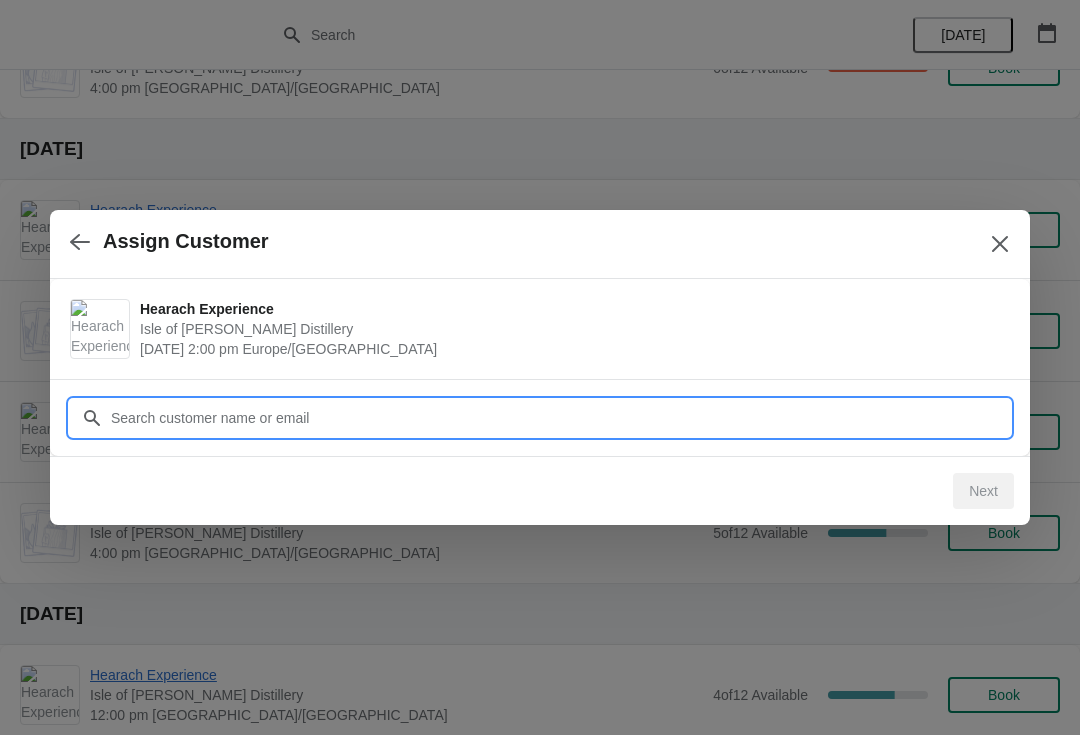 click on "Customer" at bounding box center [560, 418] 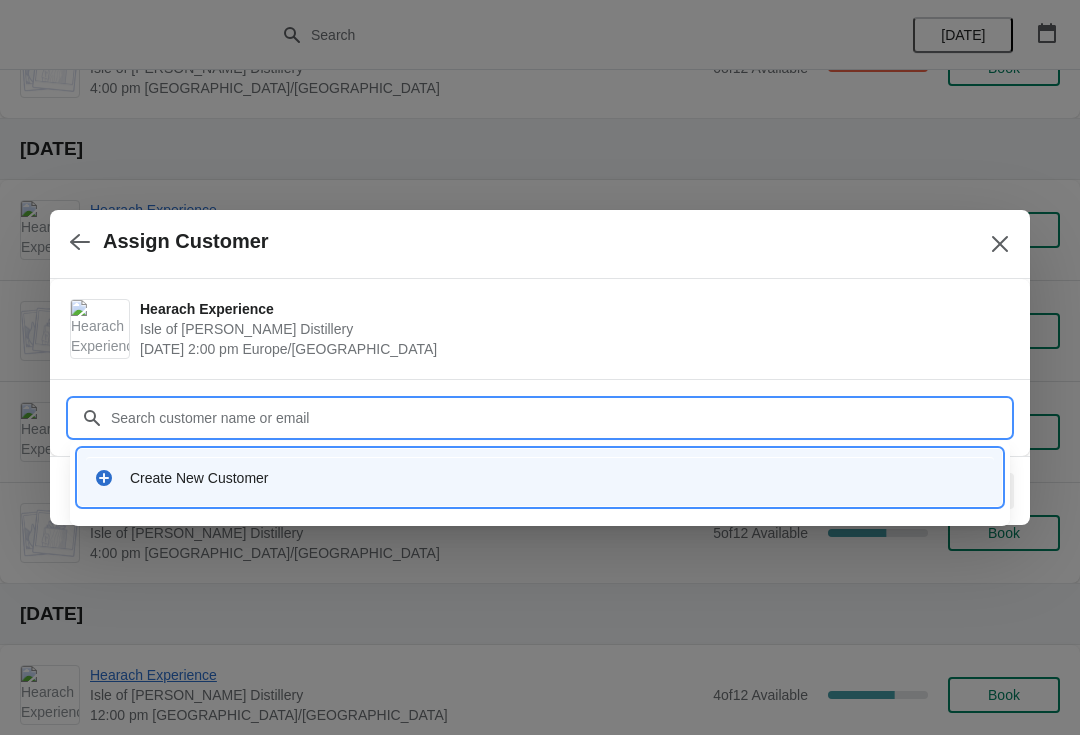 click on "Create New Customer" at bounding box center [540, 477] 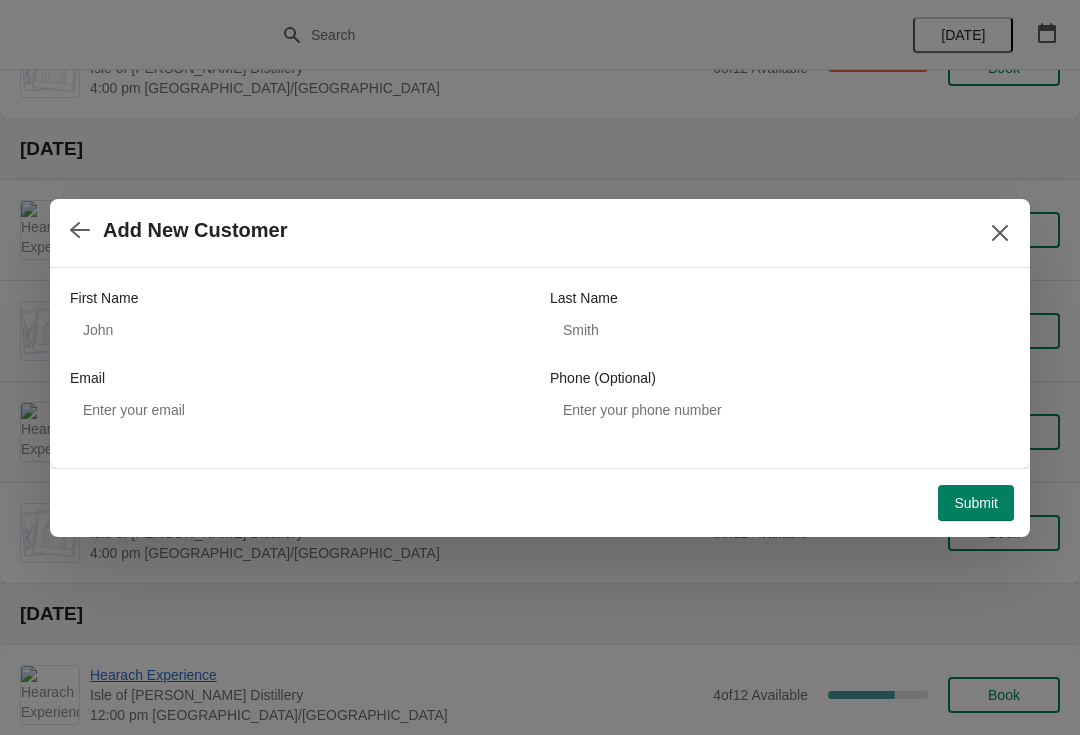 click on "First Name" at bounding box center (300, 298) 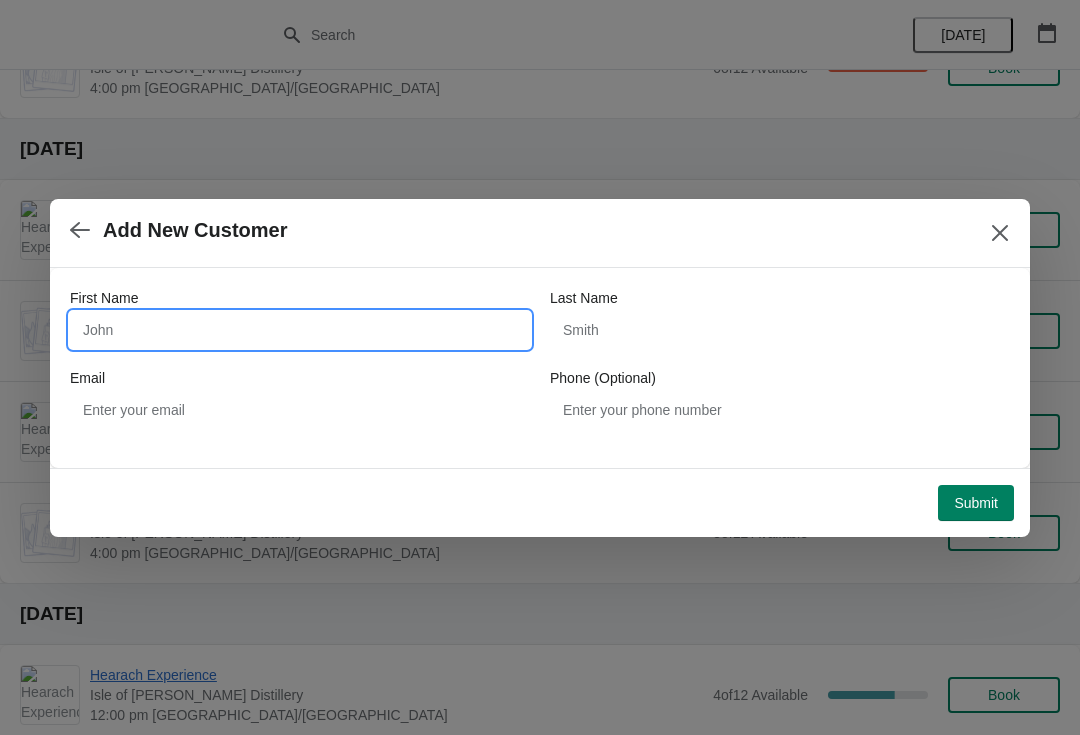 click on "First Name" at bounding box center (300, 330) 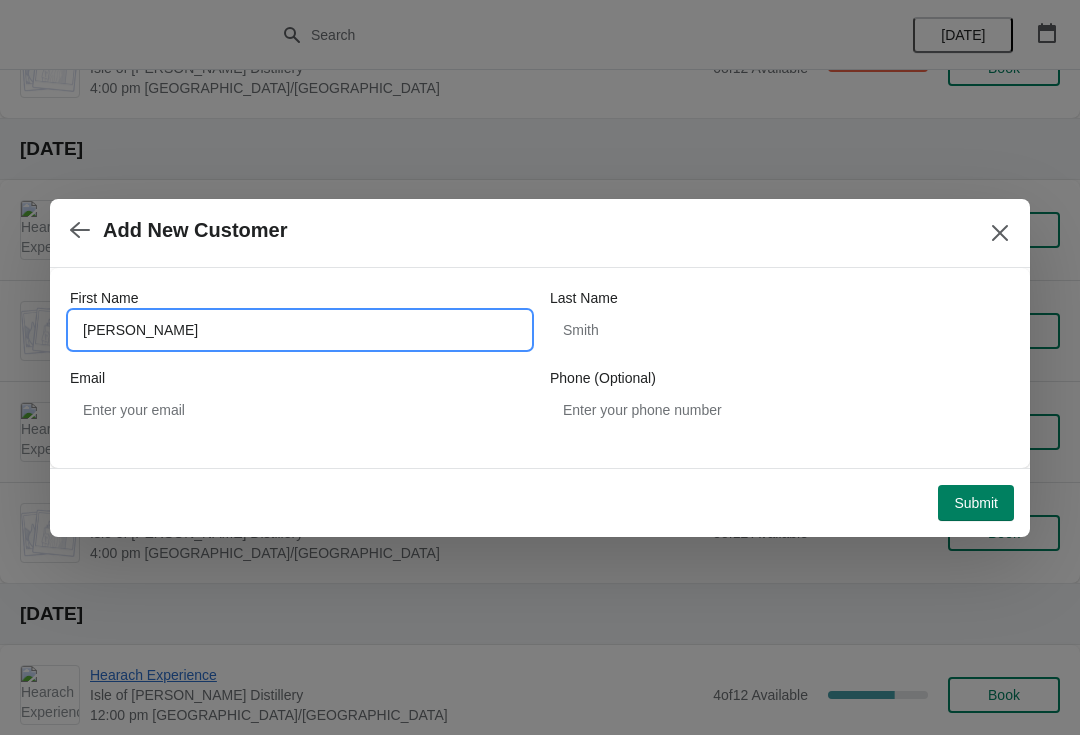type on "Matthew" 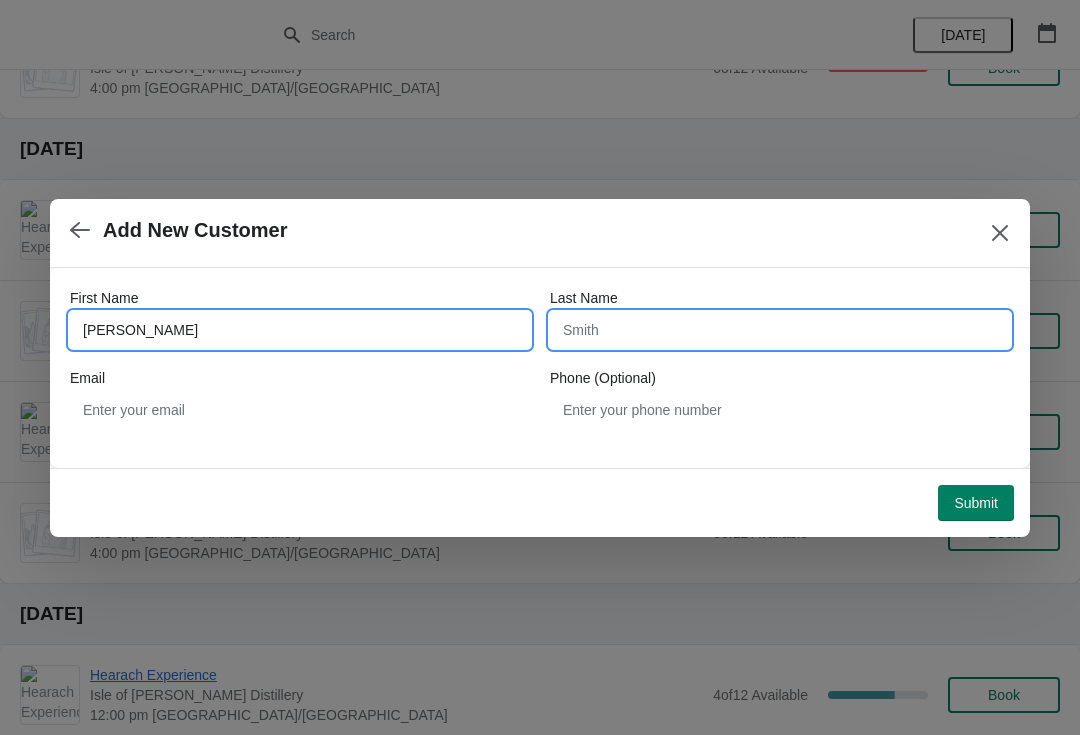 click on "Last Name" at bounding box center (780, 330) 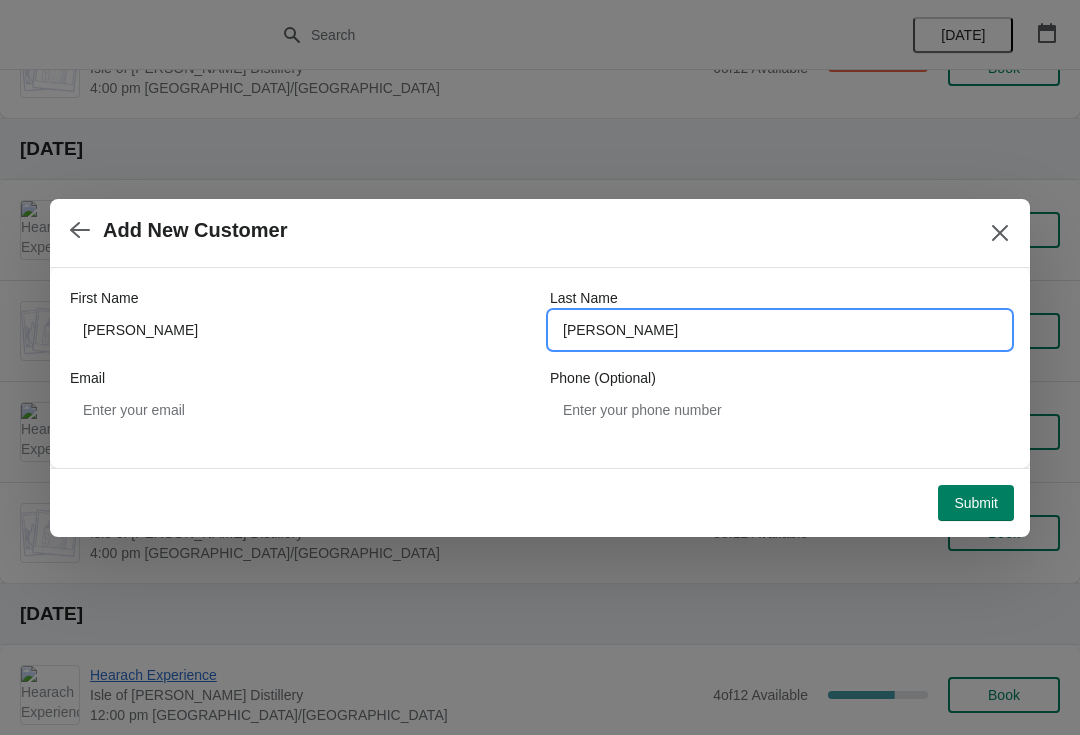 type on "Murray" 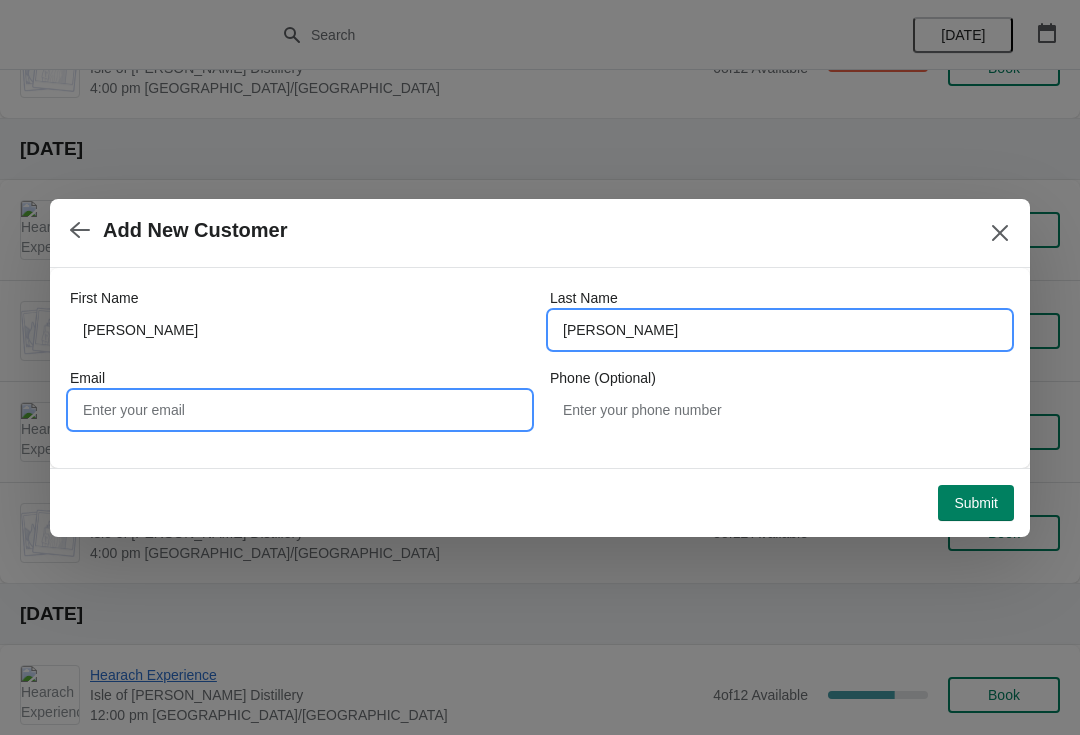 click on "Email" at bounding box center [300, 410] 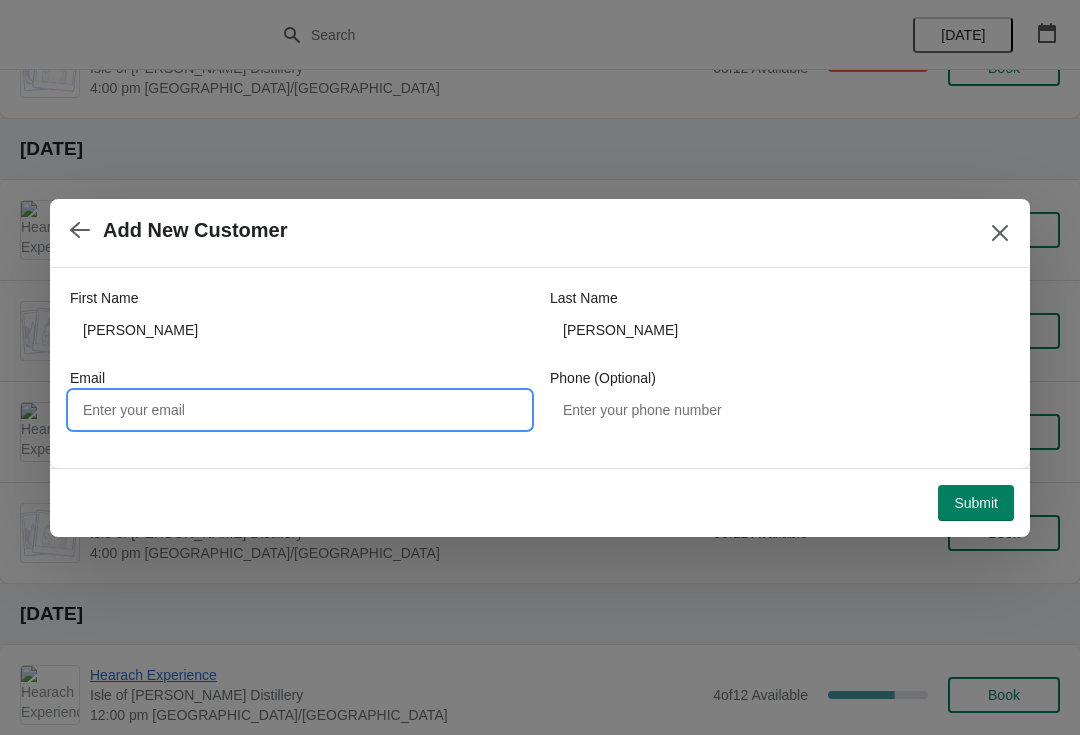 paste on "[EMAIL_ADDRESS][DOMAIN_NAME]" 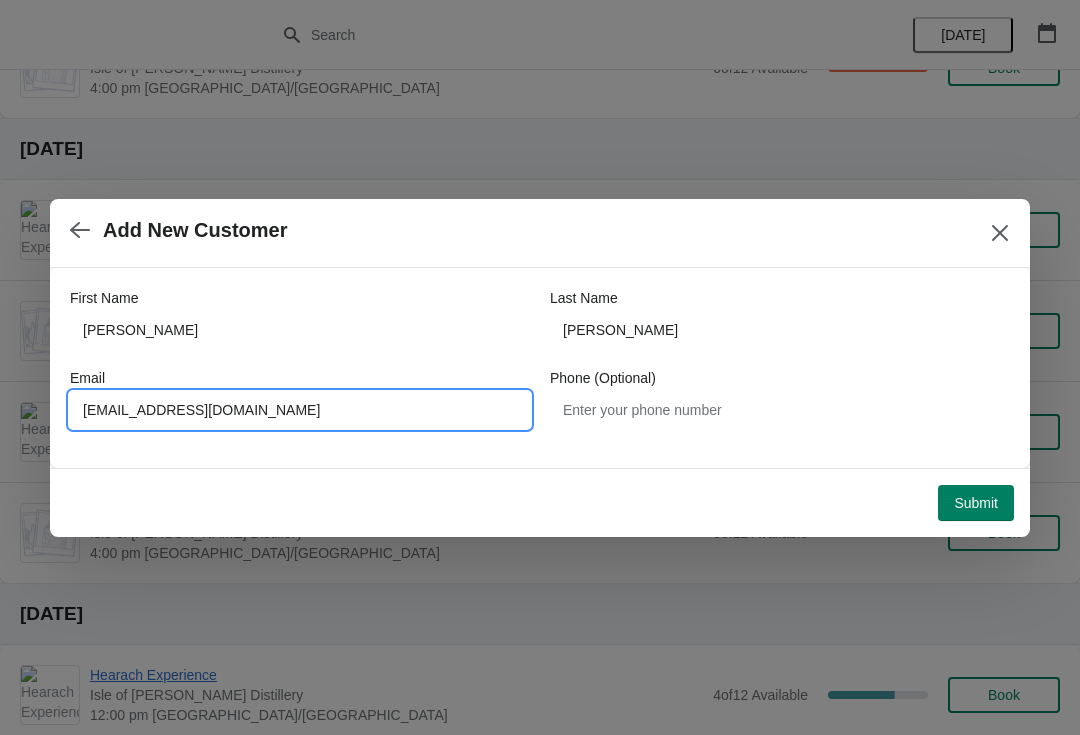 type on "[EMAIL_ADDRESS][DOMAIN_NAME]" 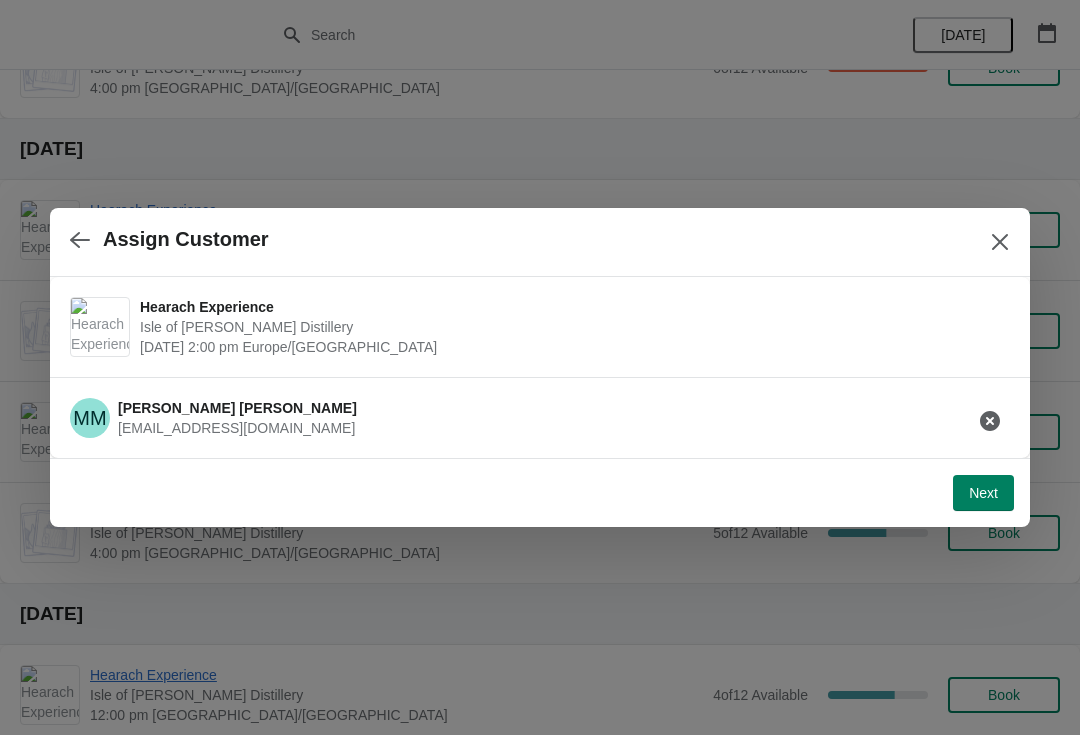 click on "Next" at bounding box center [983, 493] 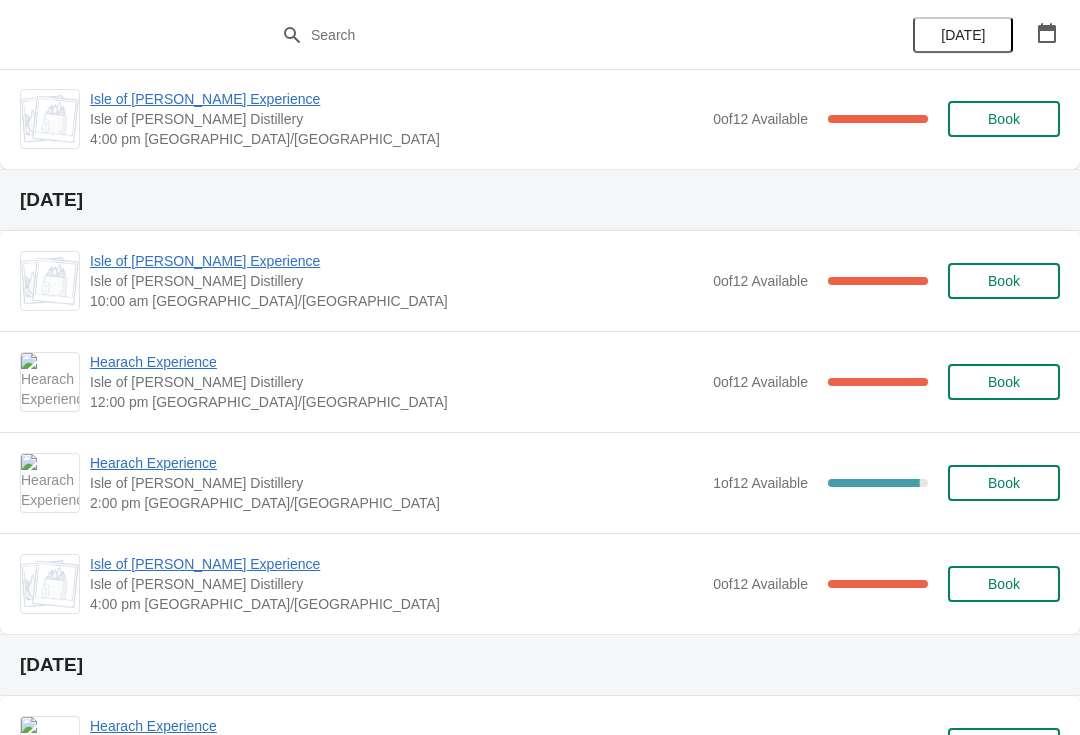scroll, scrollTop: 519, scrollLeft: 0, axis: vertical 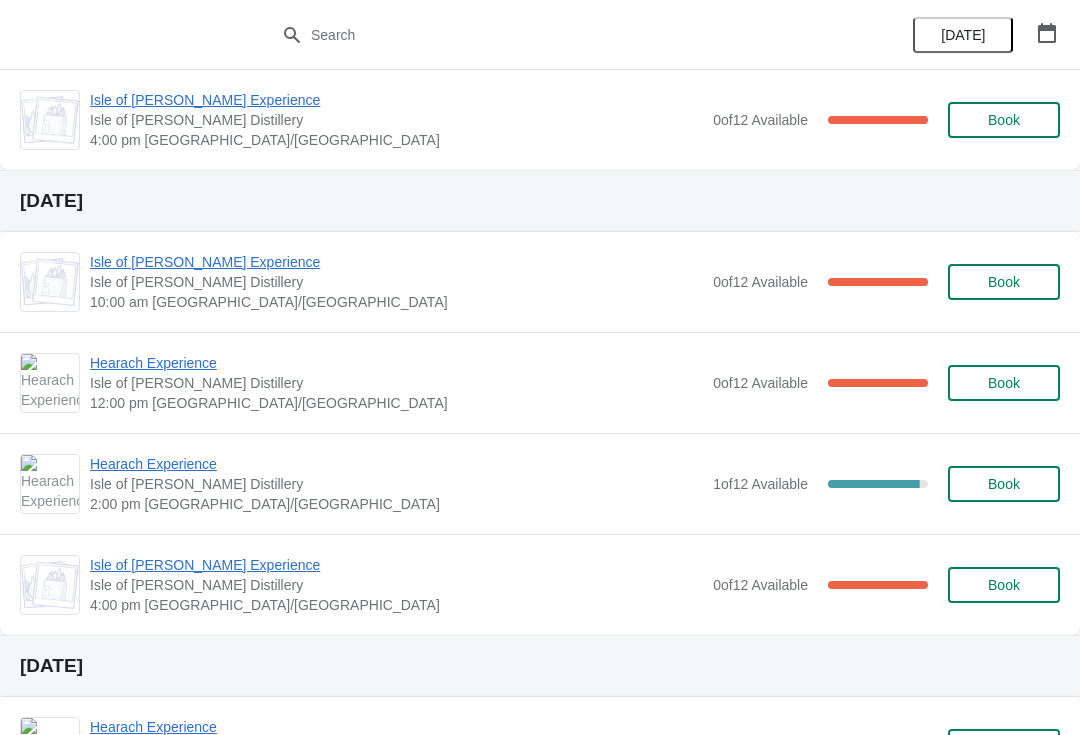 click on "Hearach Experience" at bounding box center (396, 464) 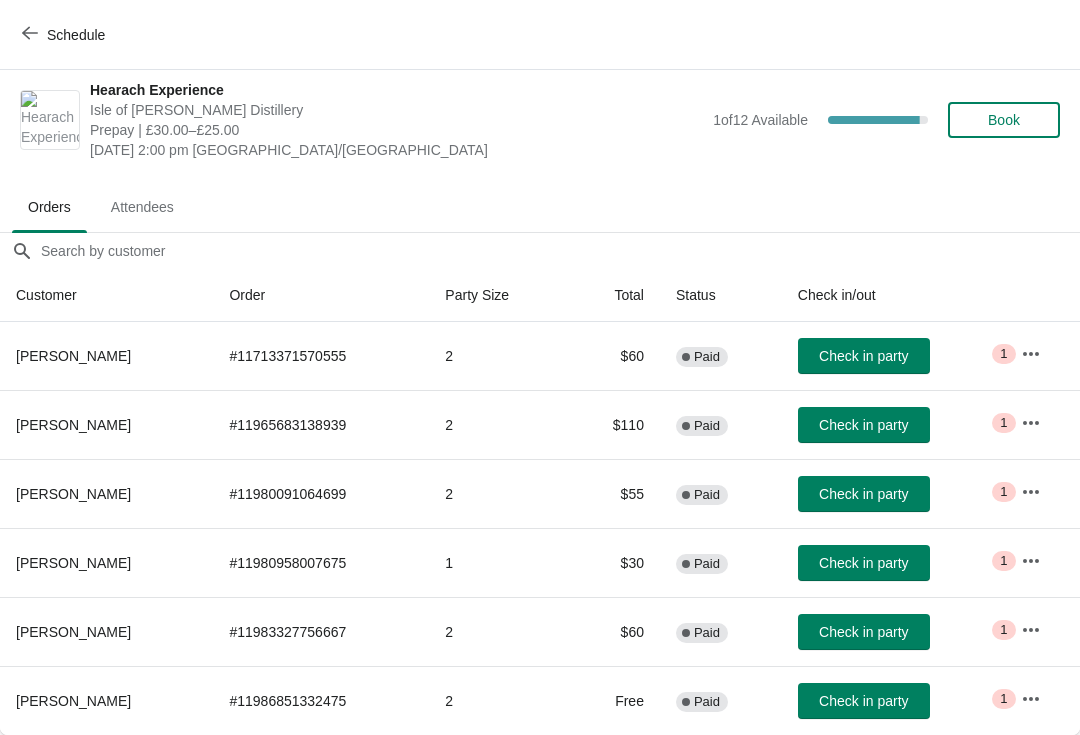 scroll, scrollTop: 10, scrollLeft: 0, axis: vertical 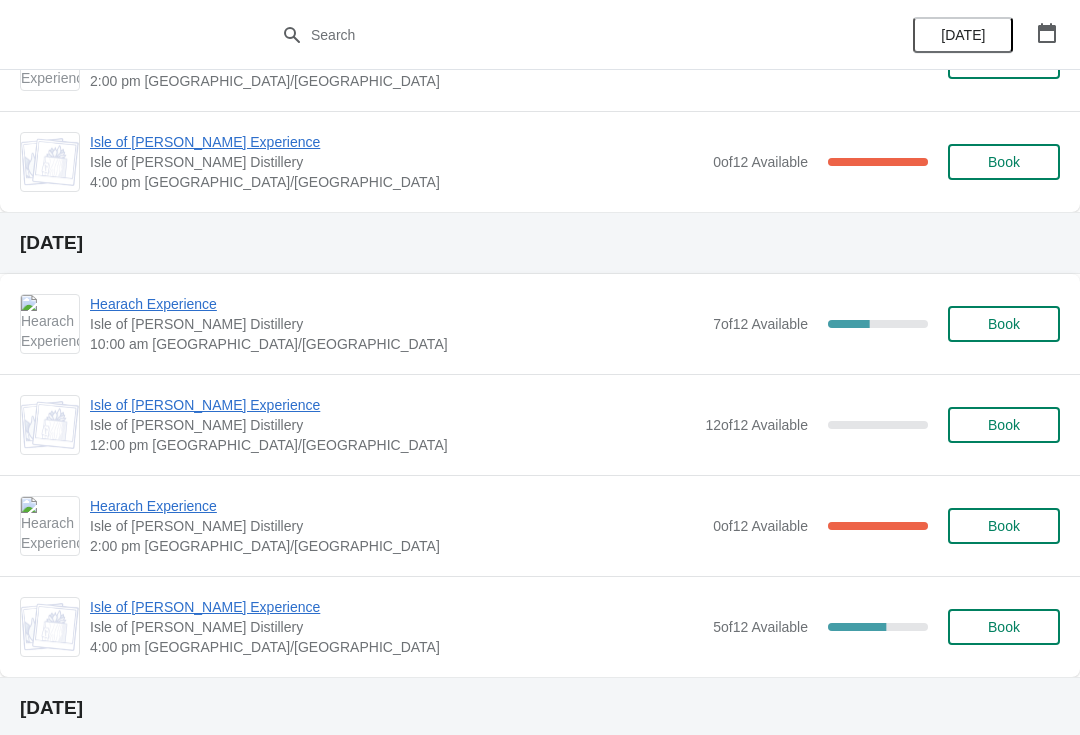click on "Hearach Experience" at bounding box center [396, 506] 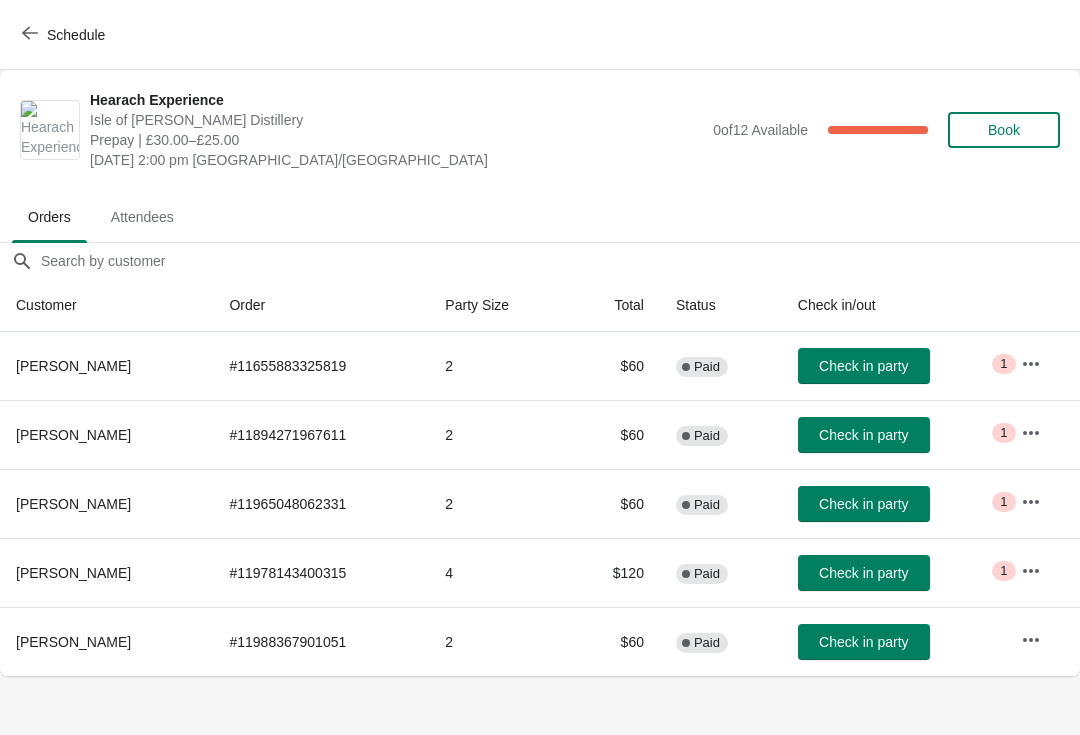 click 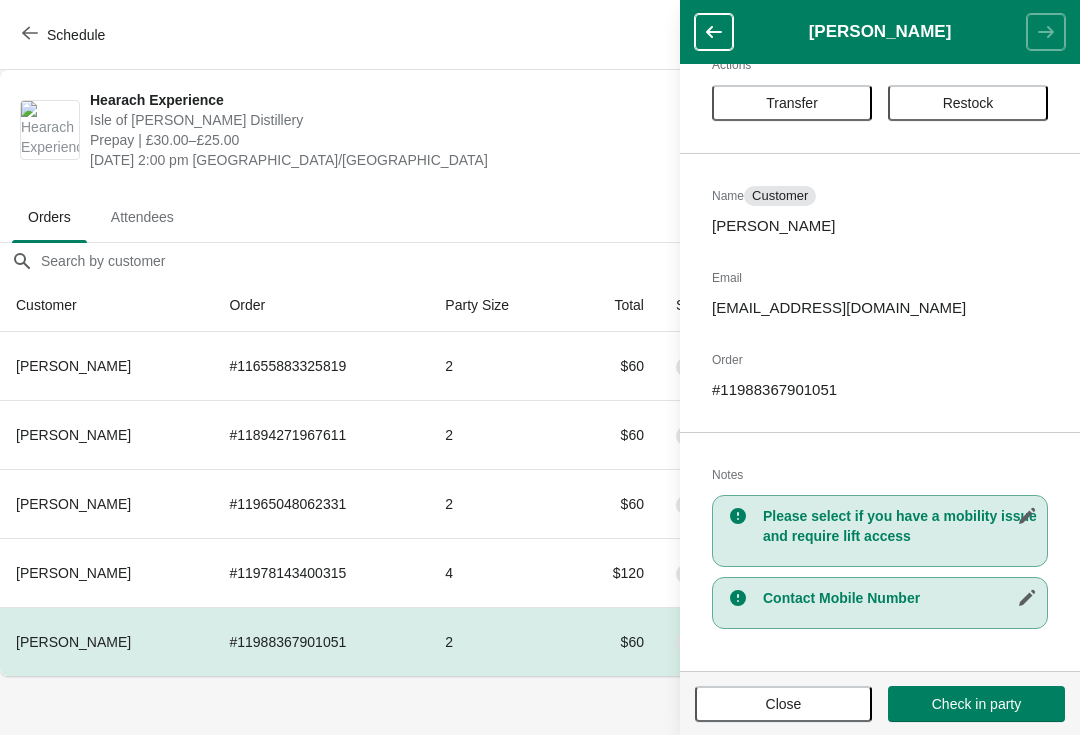 scroll, scrollTop: 41, scrollLeft: 0, axis: vertical 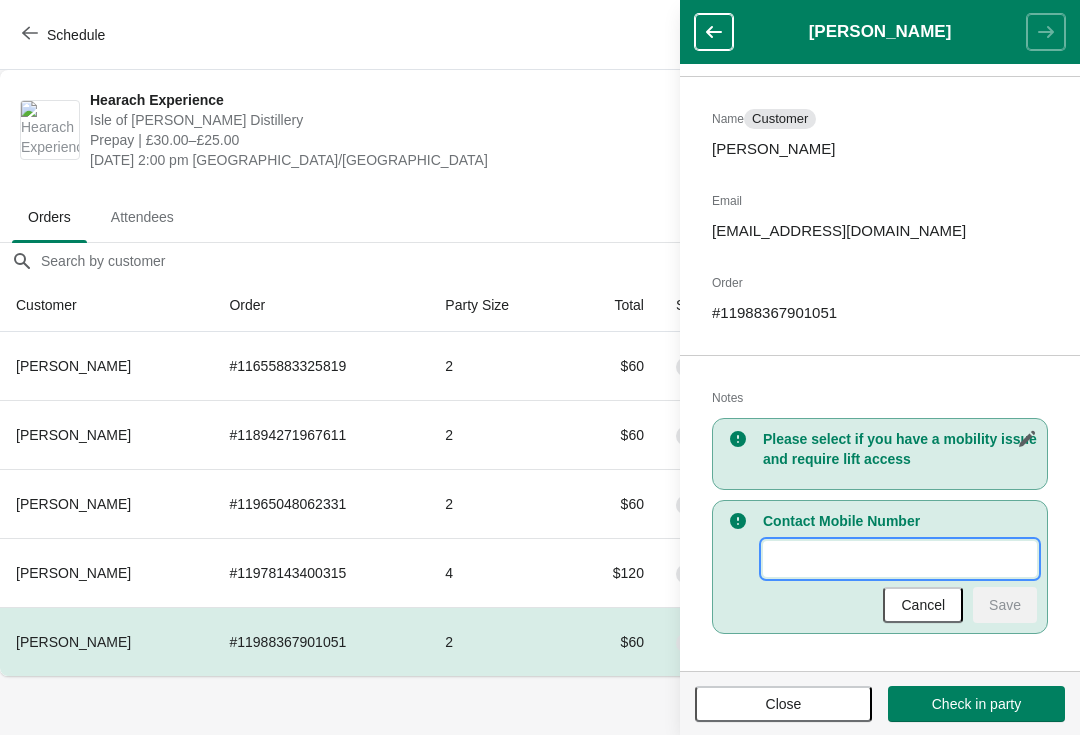 click on "New Value" at bounding box center (900, 559) 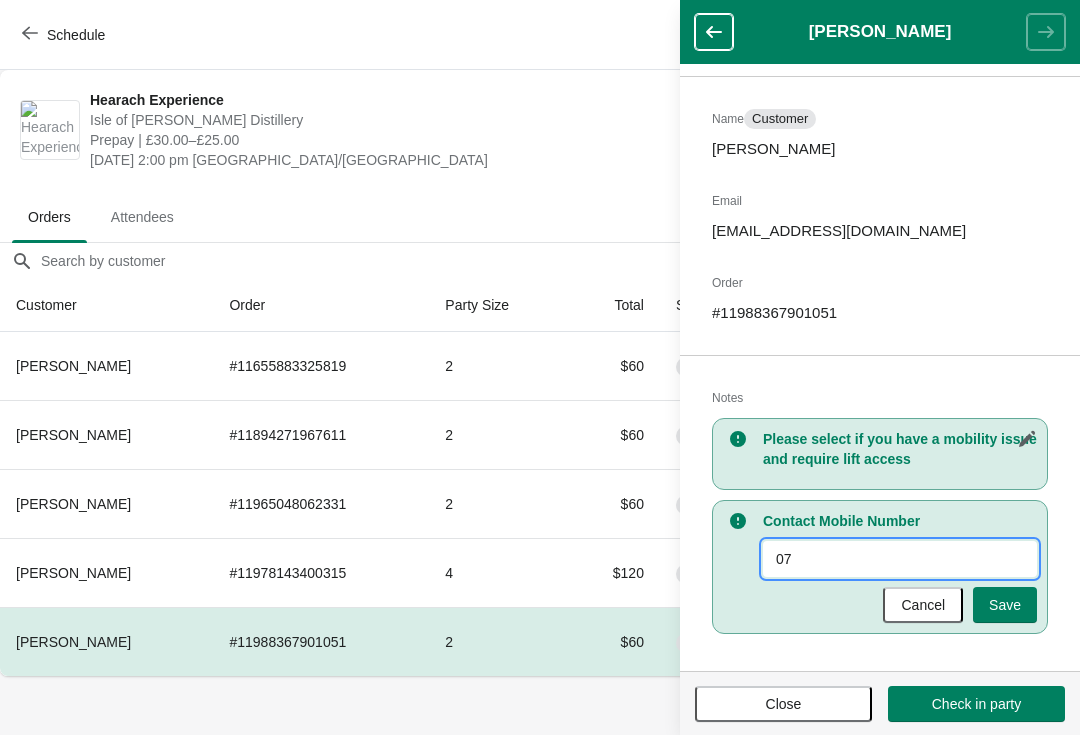 type on "0" 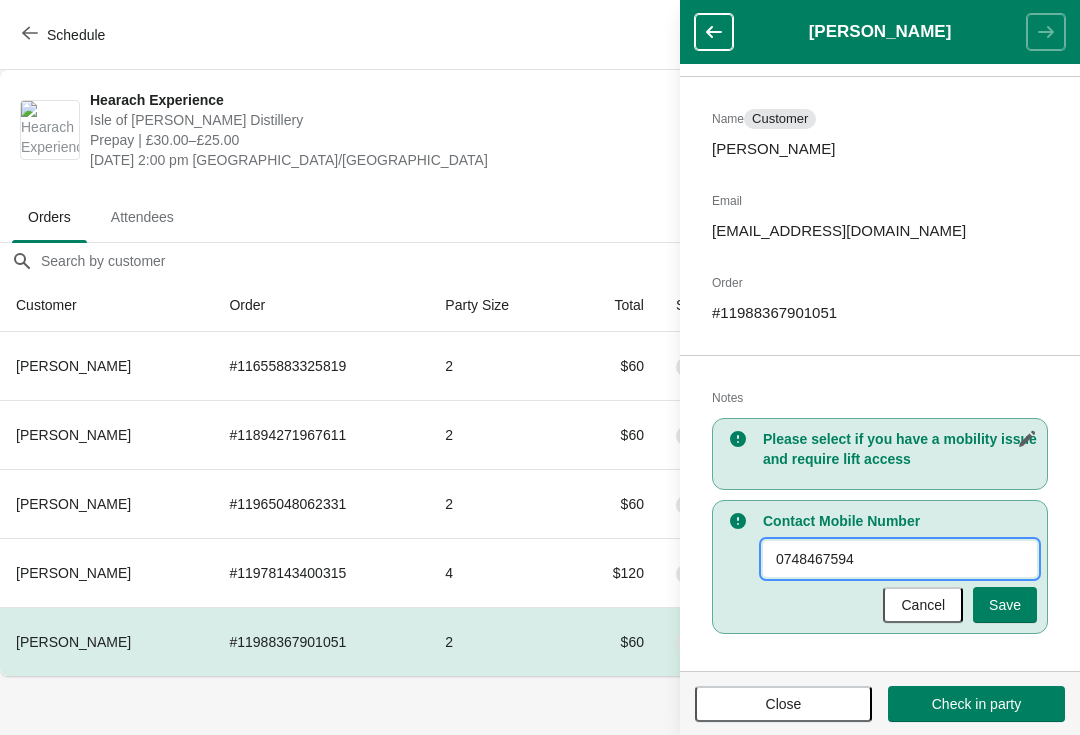 type on "07484675943" 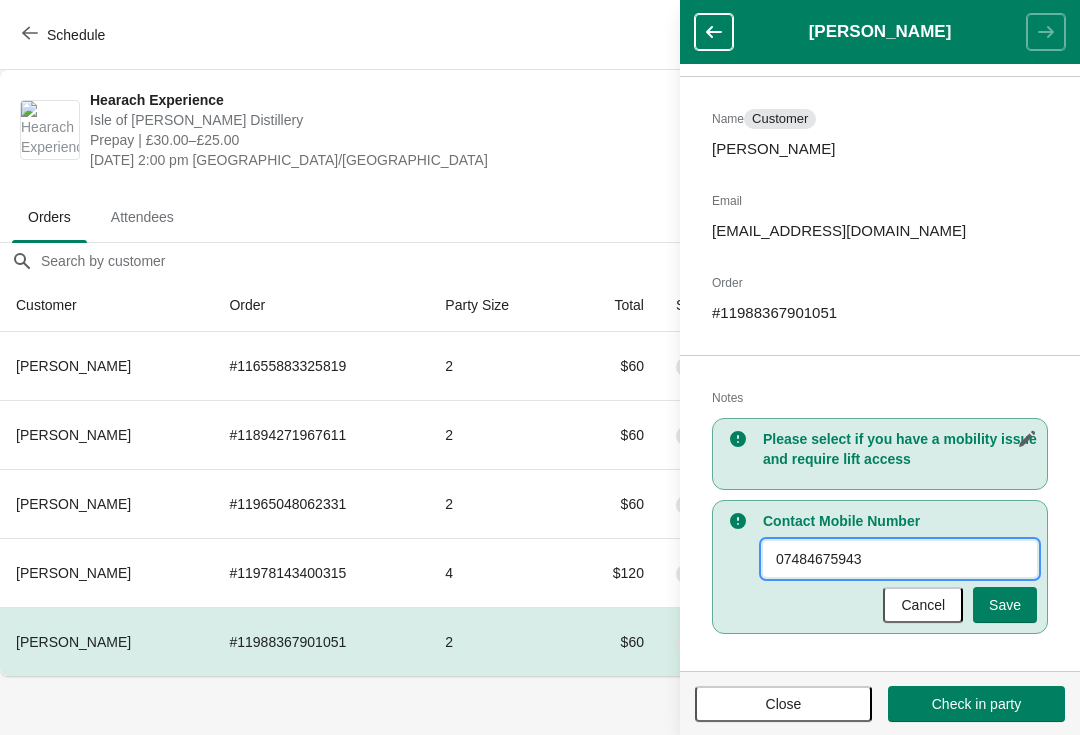 click on "Save" at bounding box center [1005, 605] 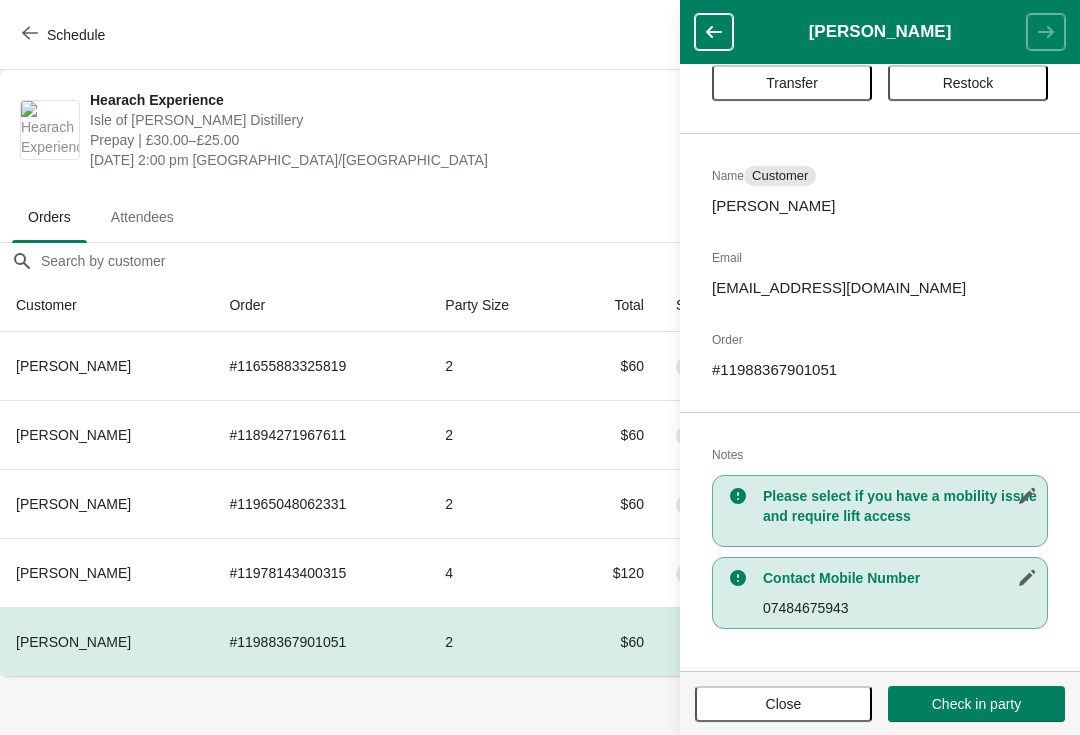 scroll, scrollTop: 61, scrollLeft: 0, axis: vertical 